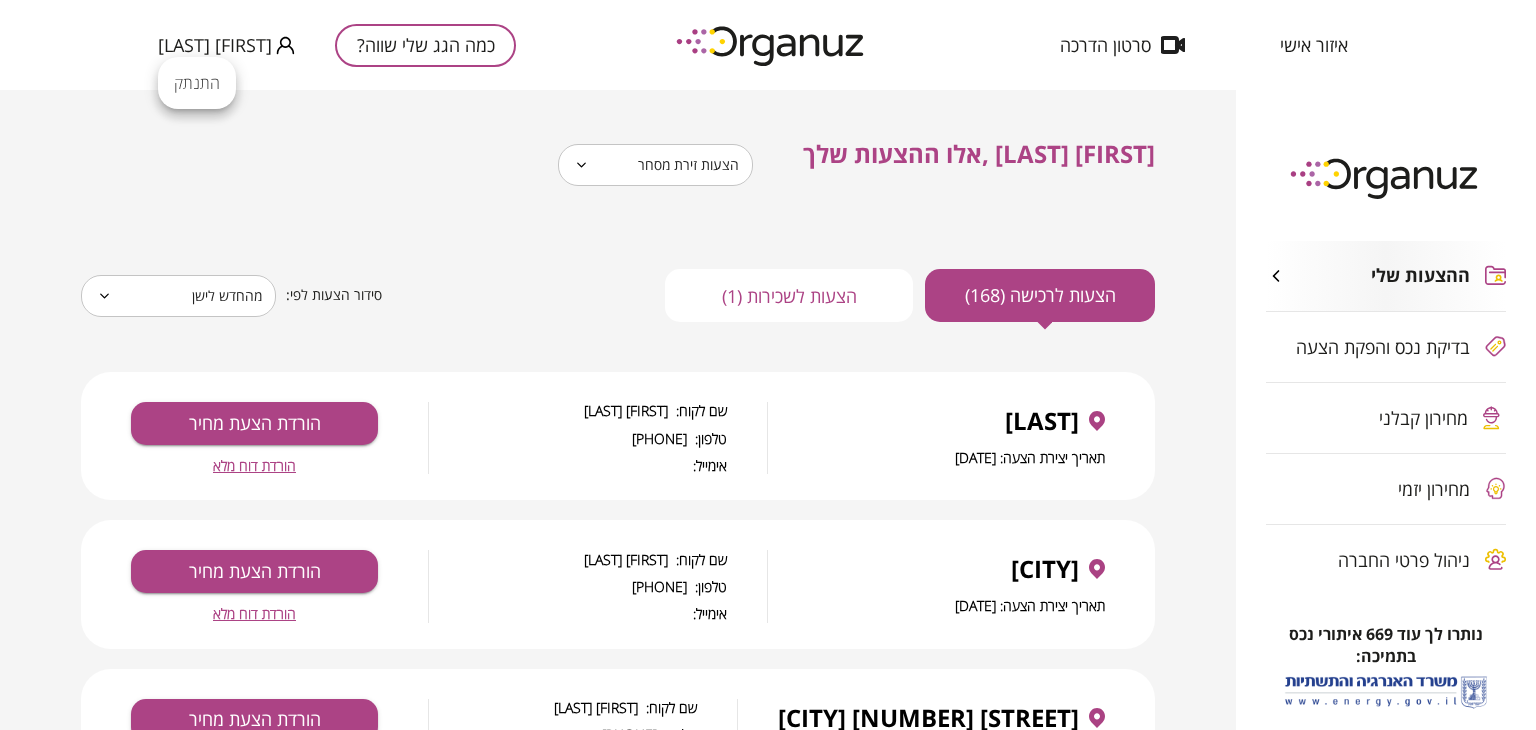 scroll, scrollTop: 0, scrollLeft: 0, axis: both 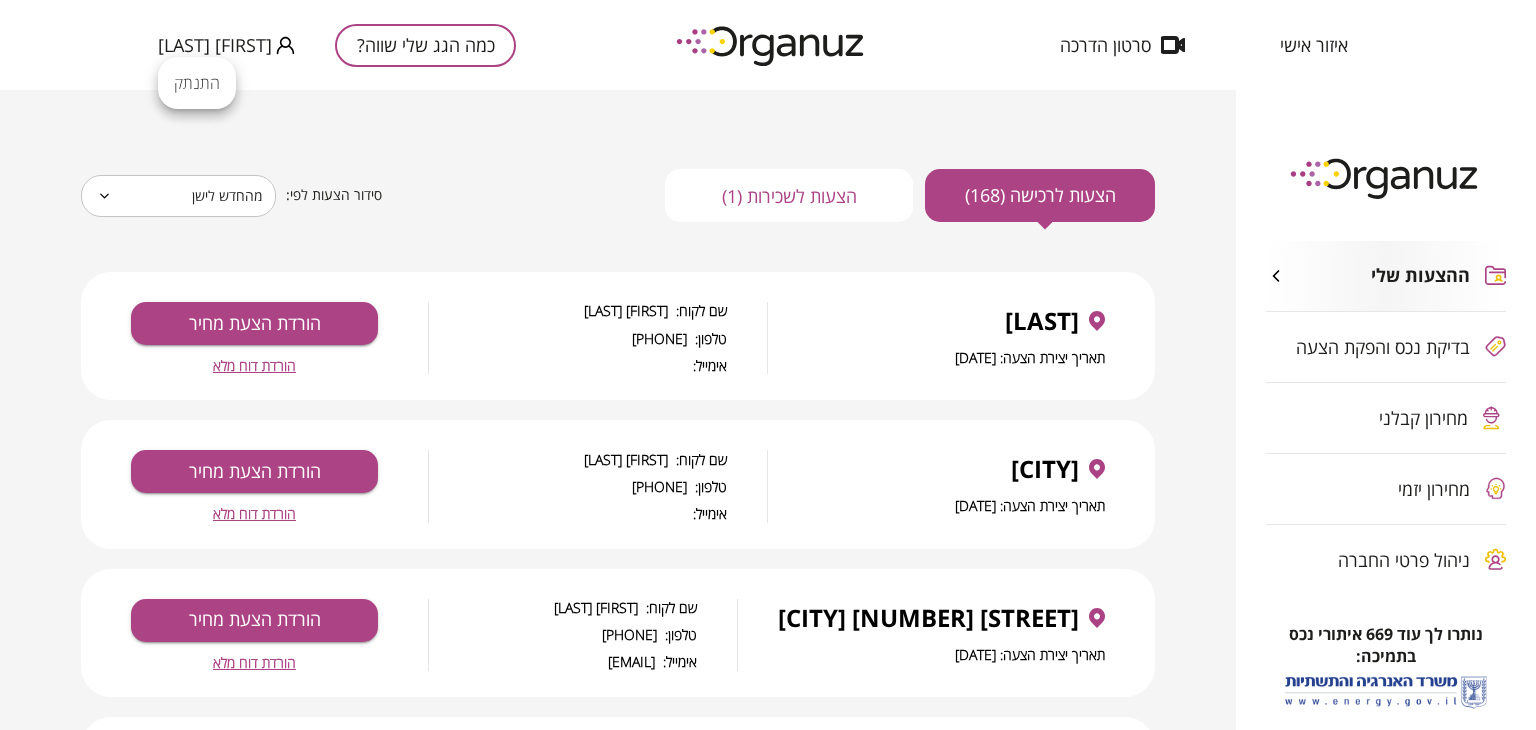 click at bounding box center [768, 365] 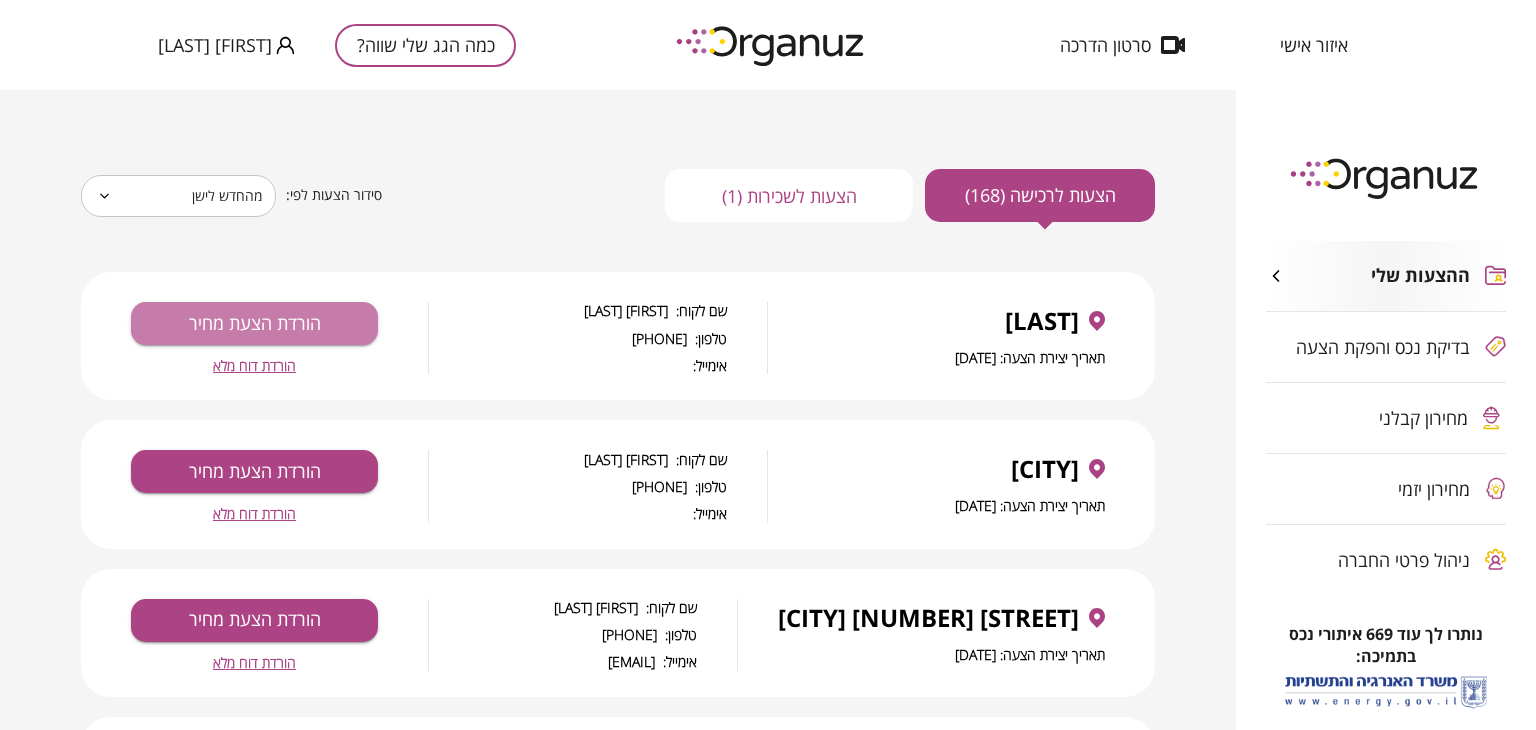 click on "הורדת הצעת מחיר" at bounding box center [254, 323] 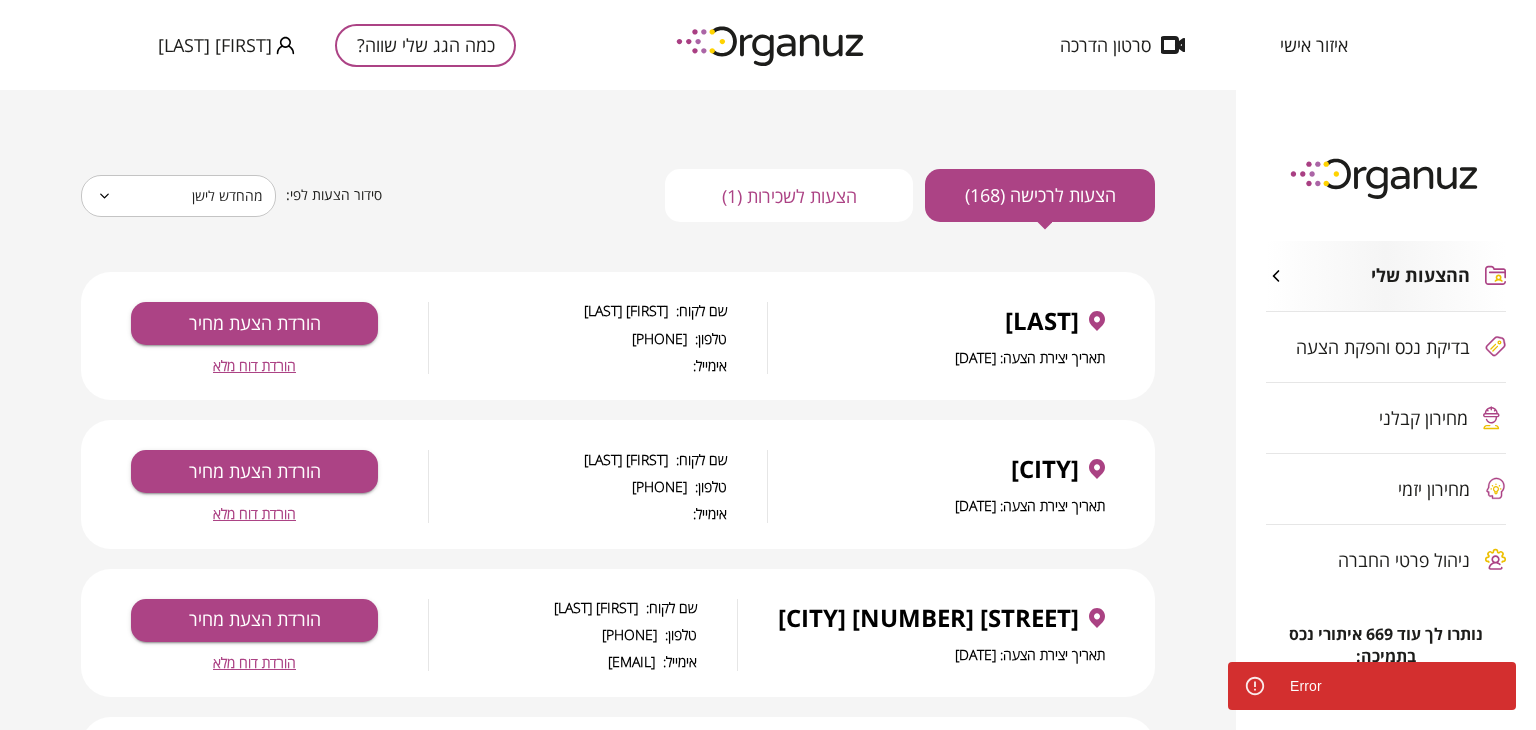 click on "Error" at bounding box center [1372, 686] 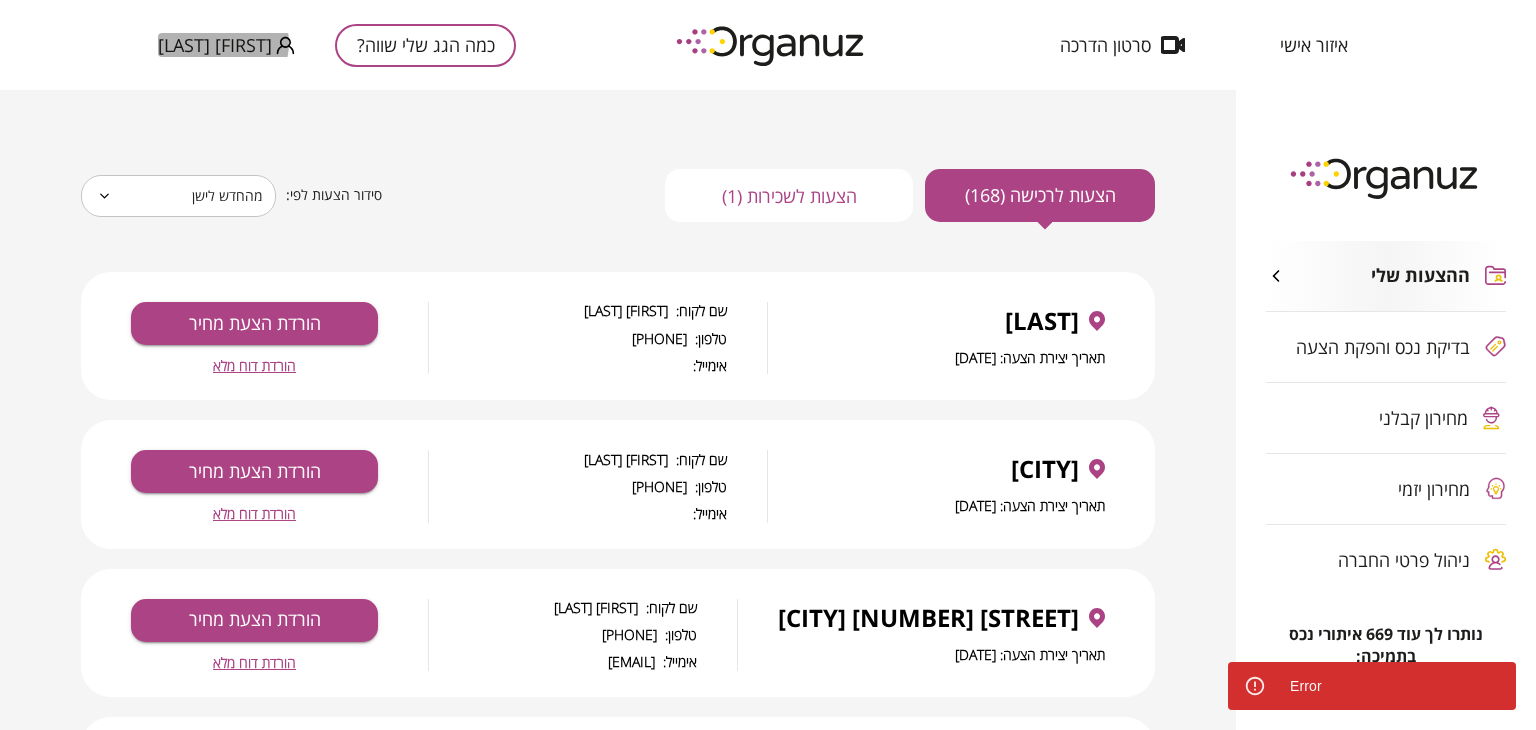 click on "[FIRST] [LAST]" at bounding box center [215, 45] 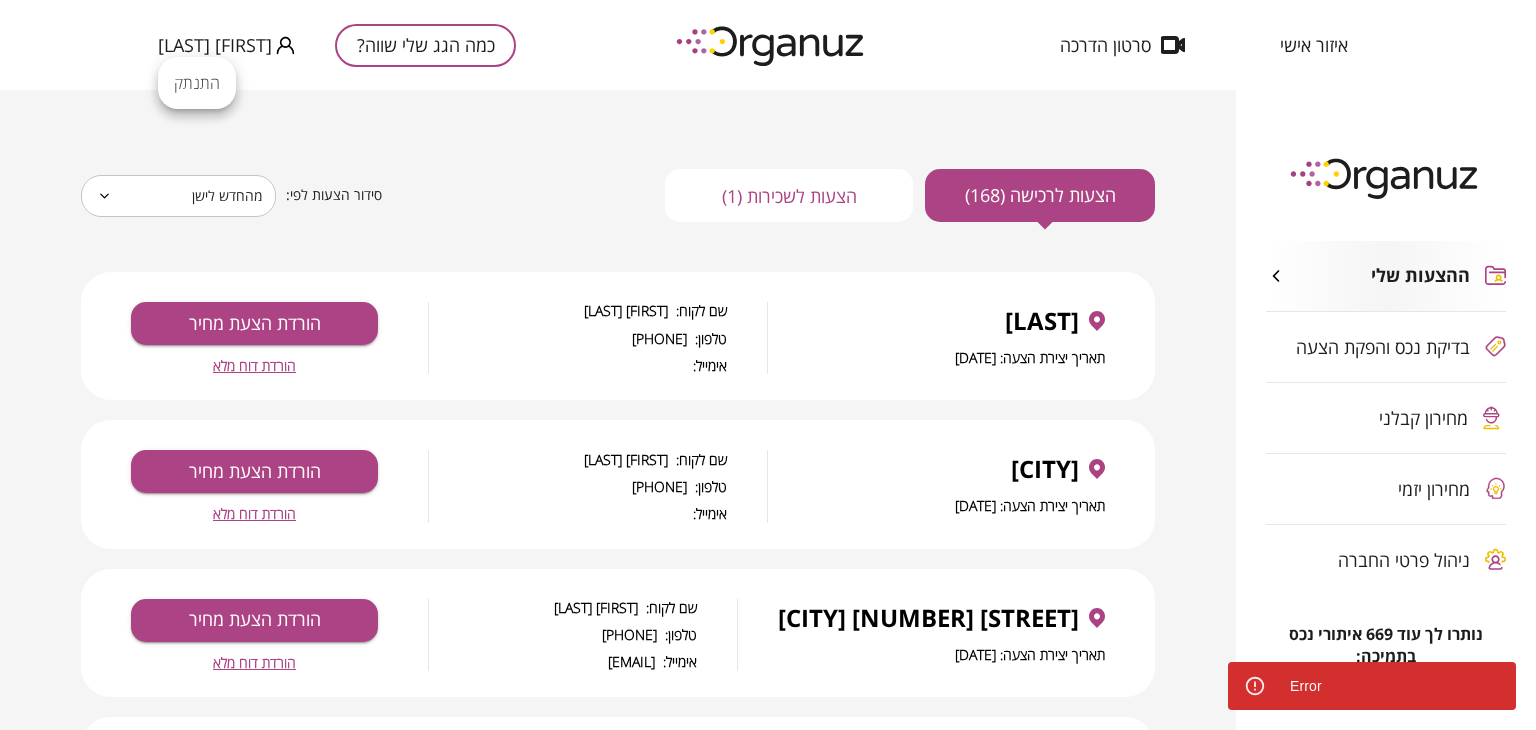 click on "התנתק" at bounding box center [197, 83] 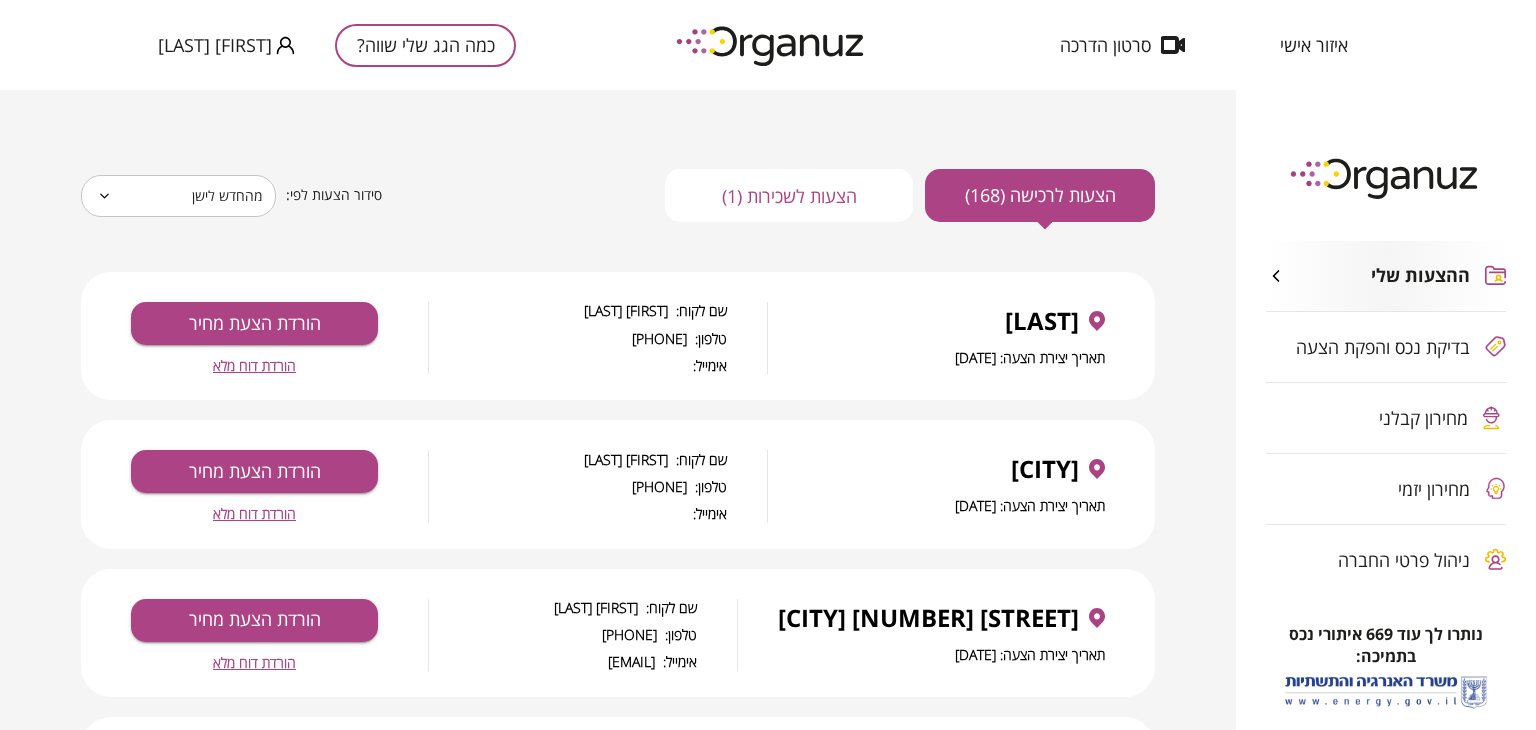 click on "[FIRST] [LAST]" at bounding box center (215, 45) 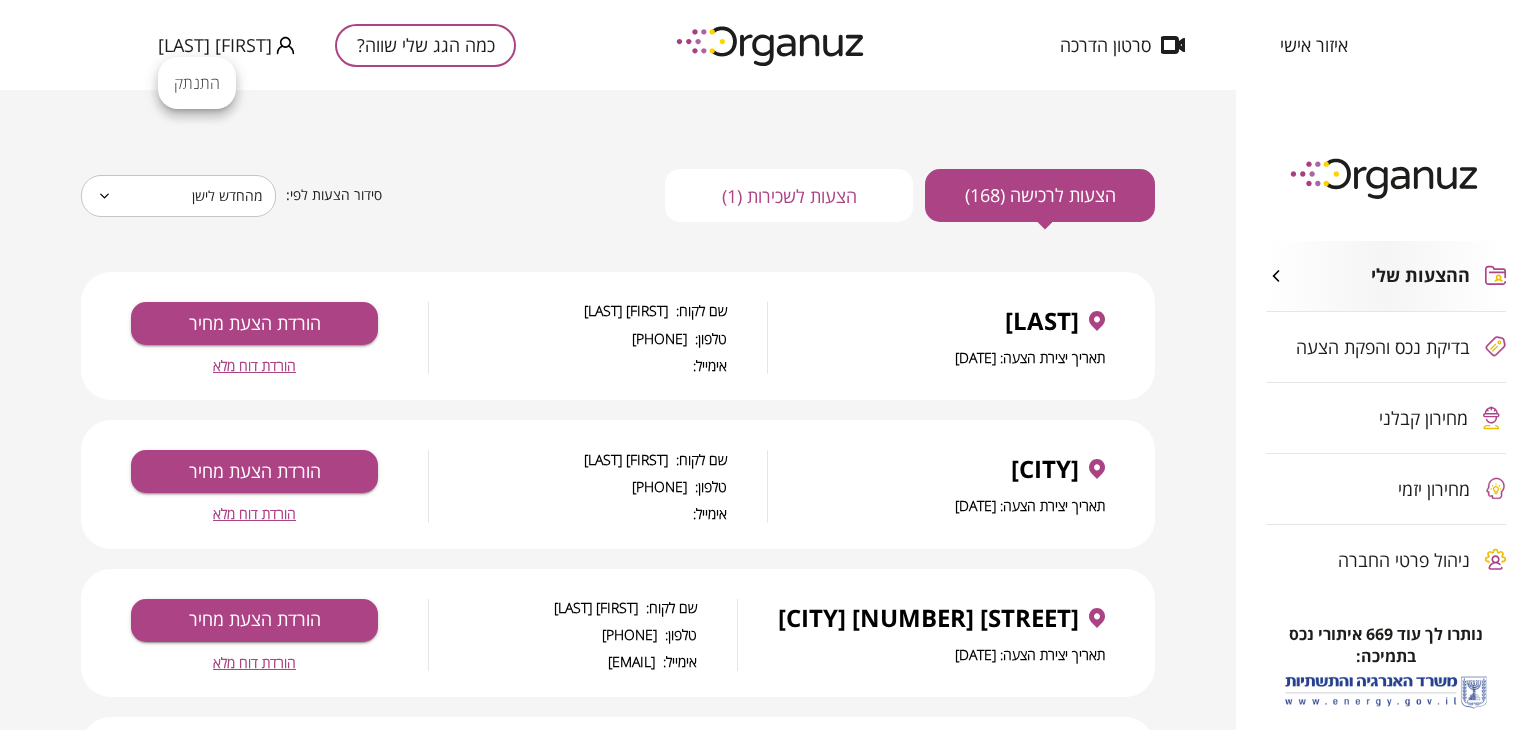 click at bounding box center (768, 365) 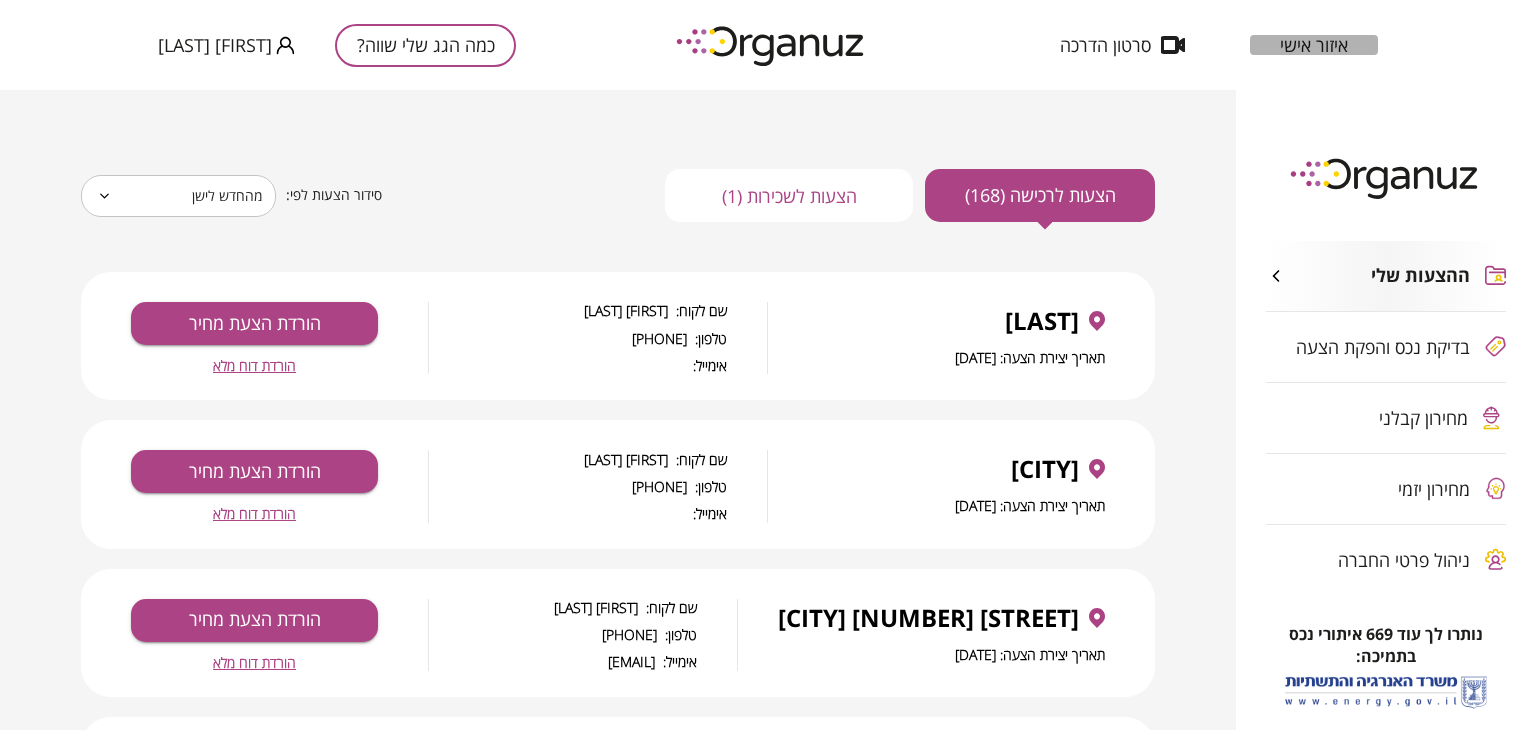 click on "איזור אישי" at bounding box center (1314, 45) 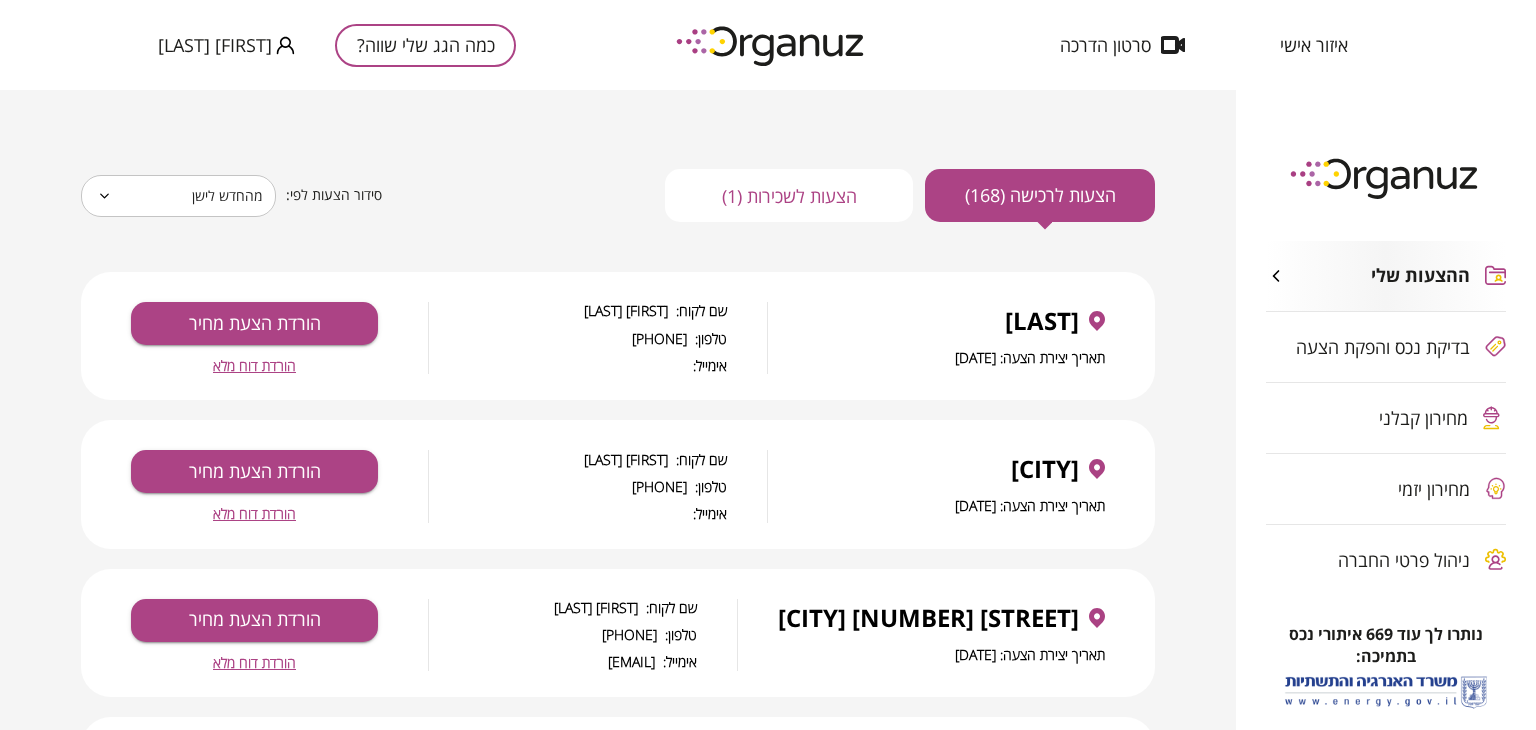 click on "איזור אישי" at bounding box center [1314, 45] 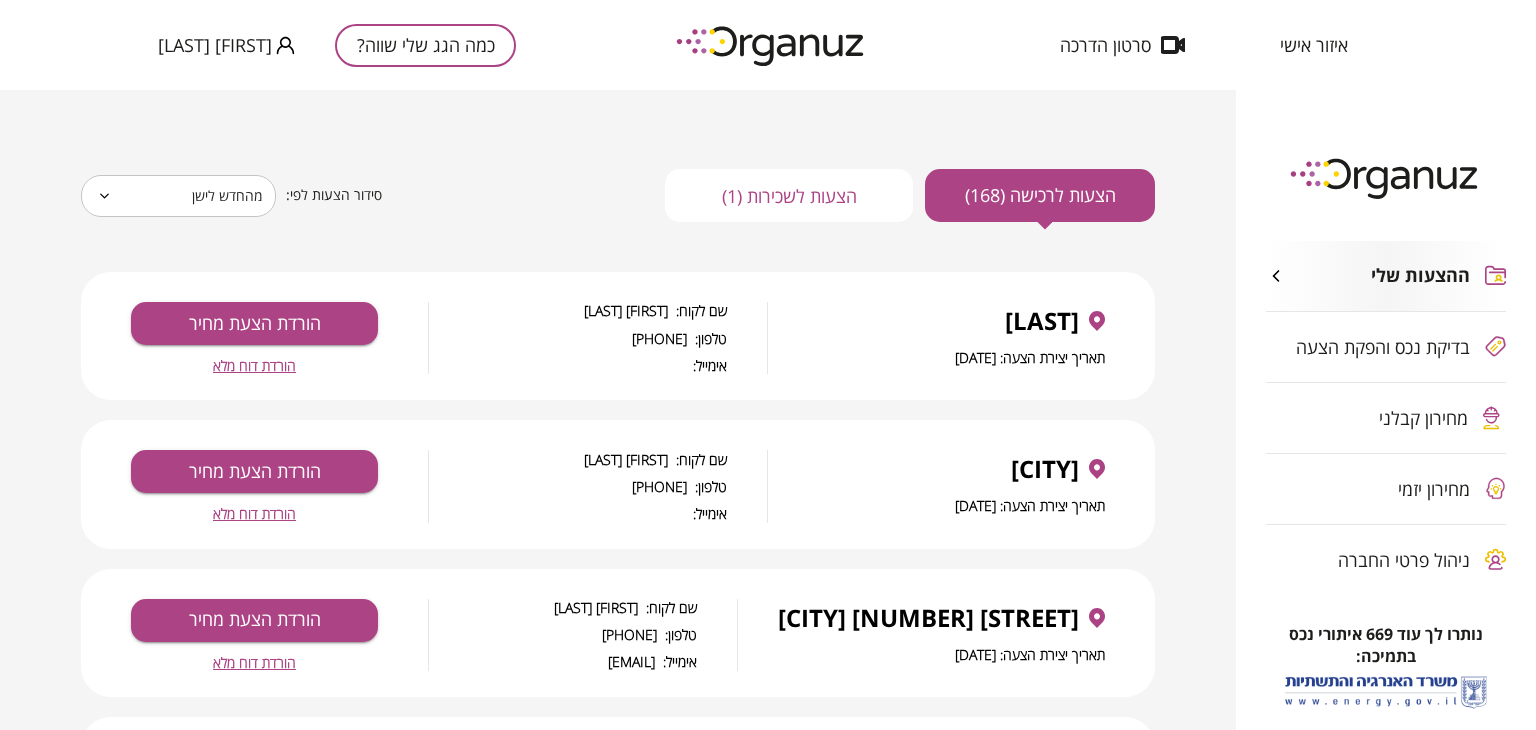 click on "איזור אישי" at bounding box center [1314, 45] 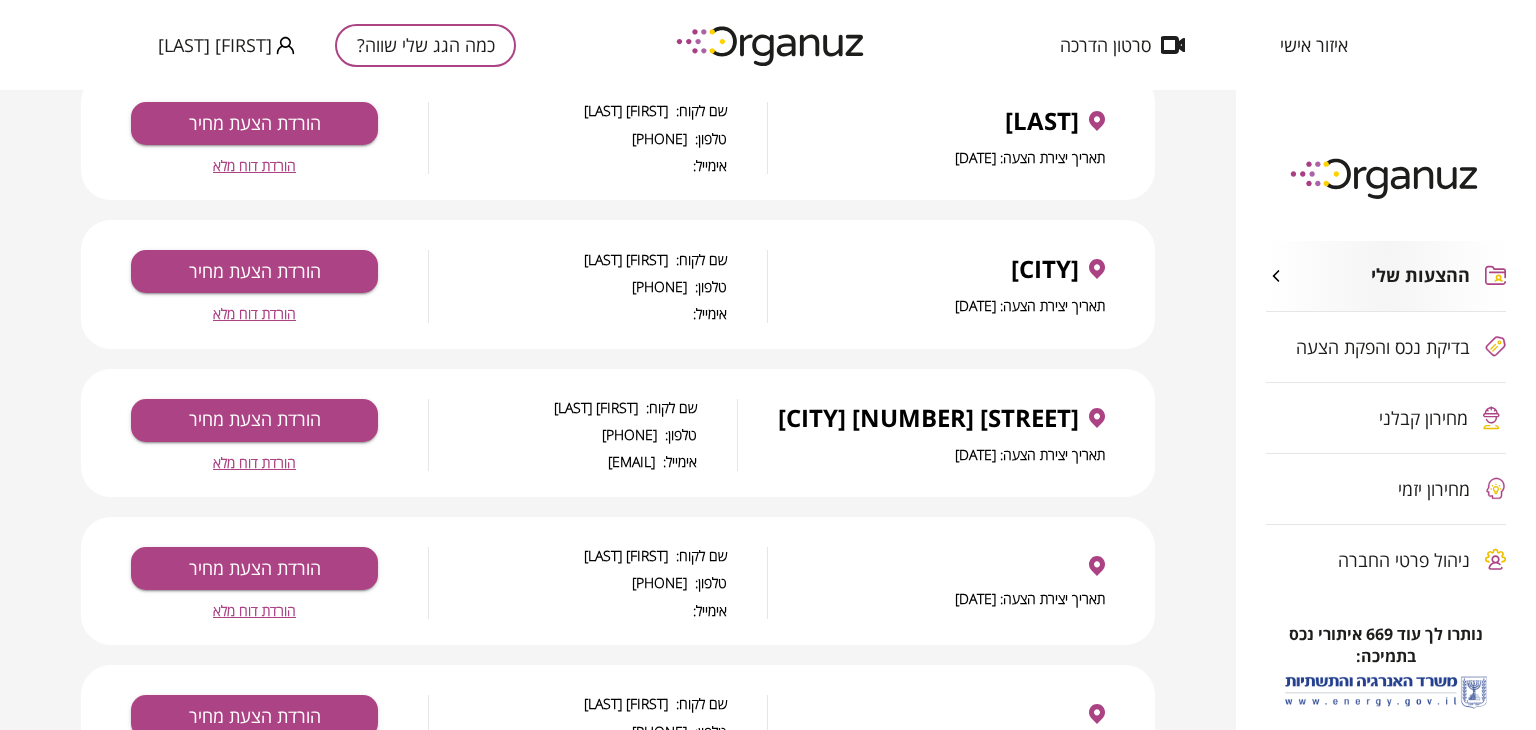 scroll, scrollTop: 0, scrollLeft: 0, axis: both 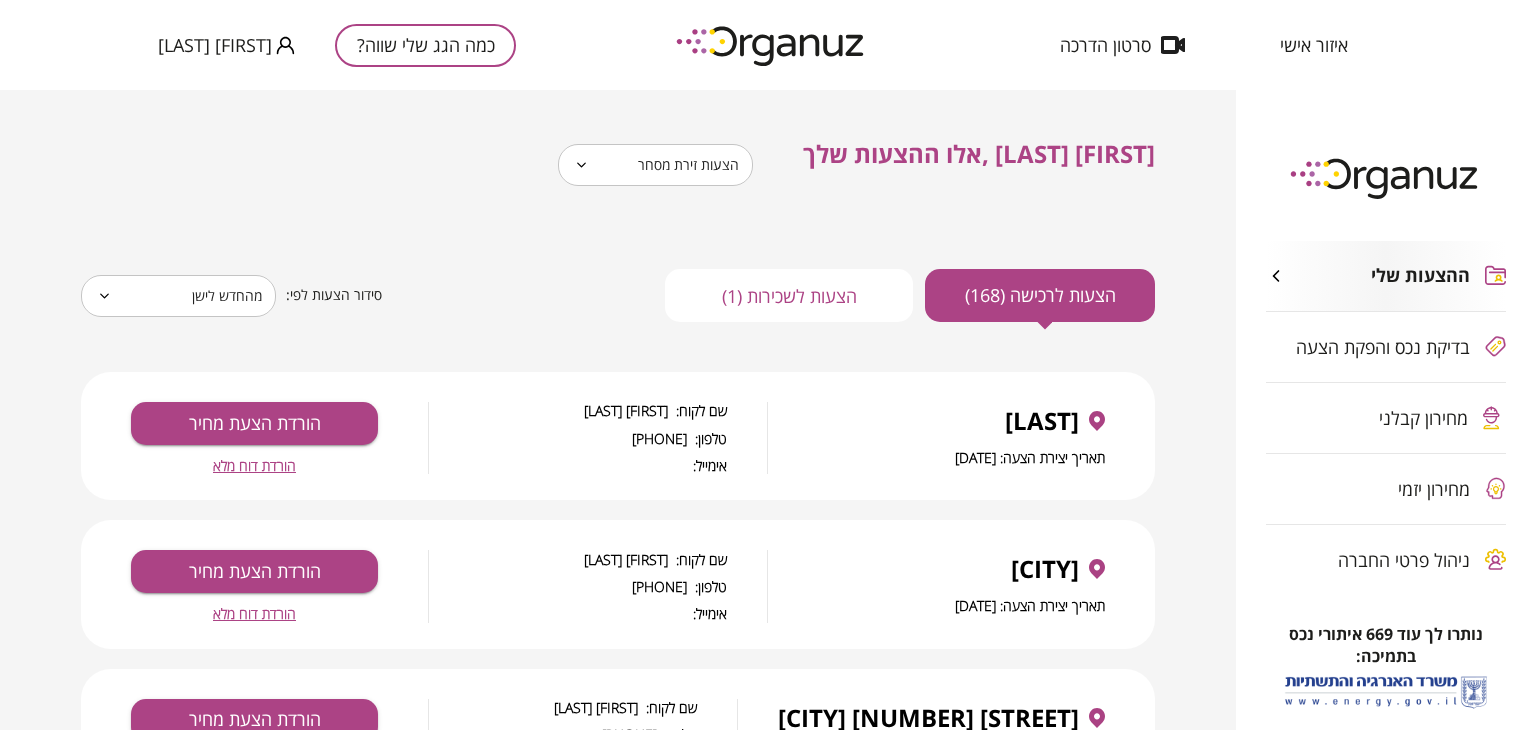 click at bounding box center (772, 45) 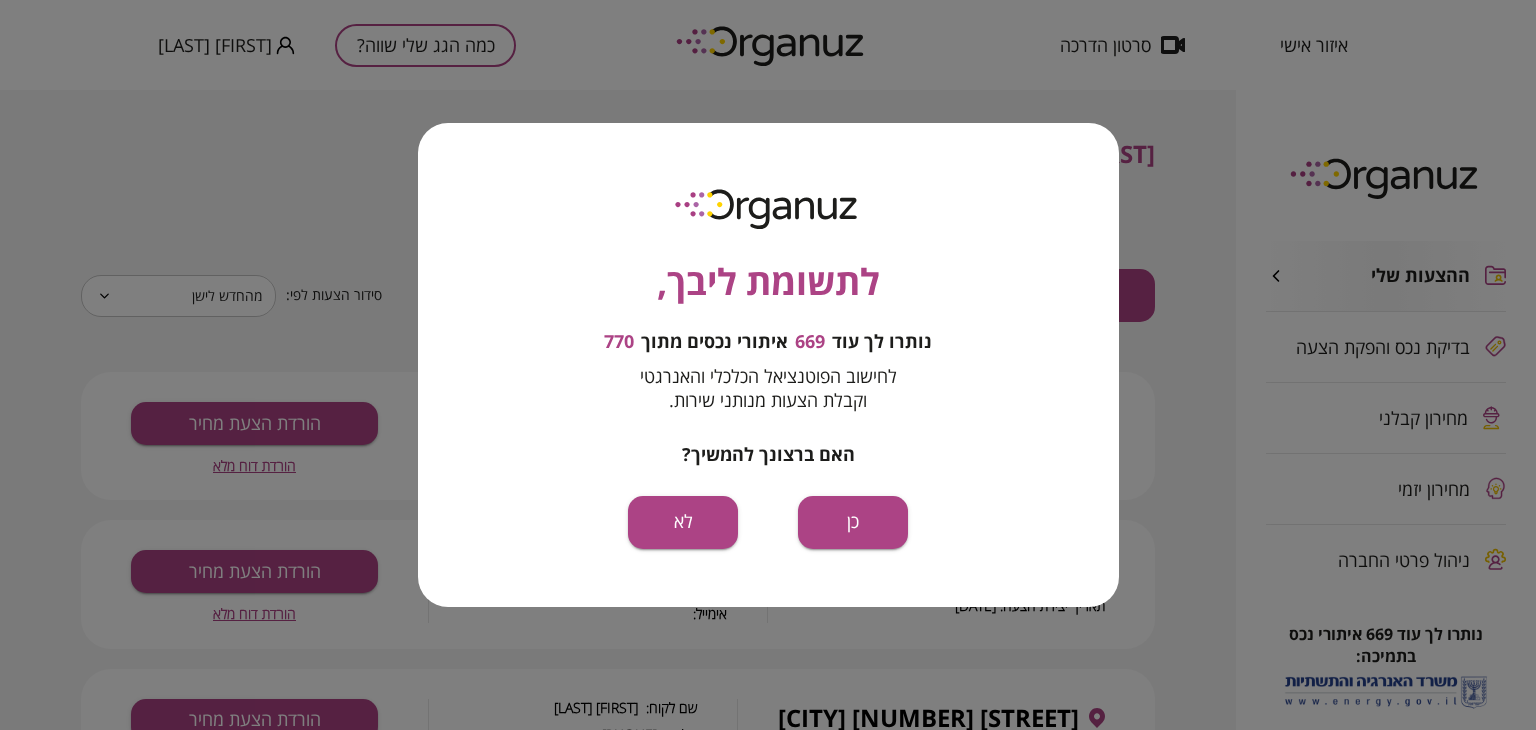 click on "כן" at bounding box center [853, 522] 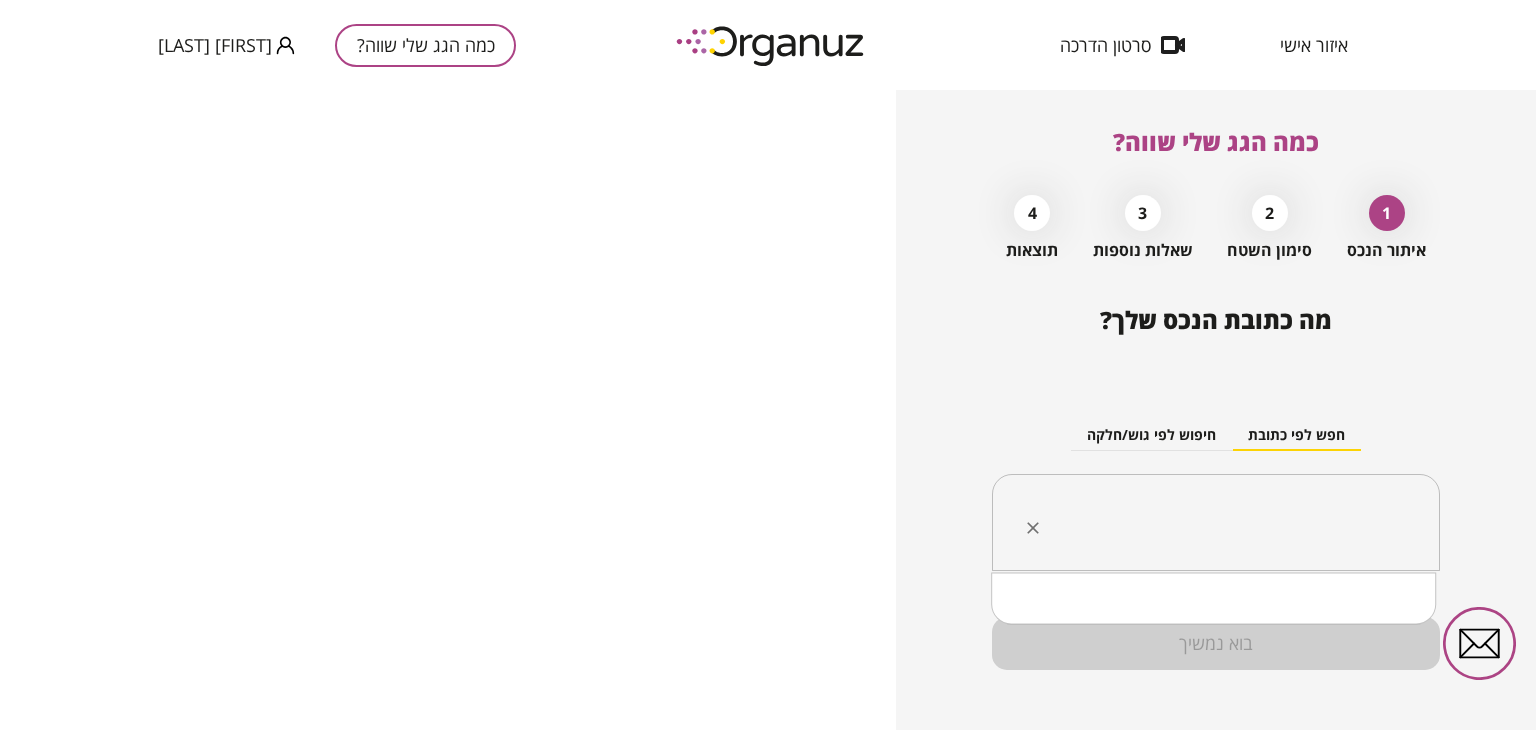 click at bounding box center [1223, 523] 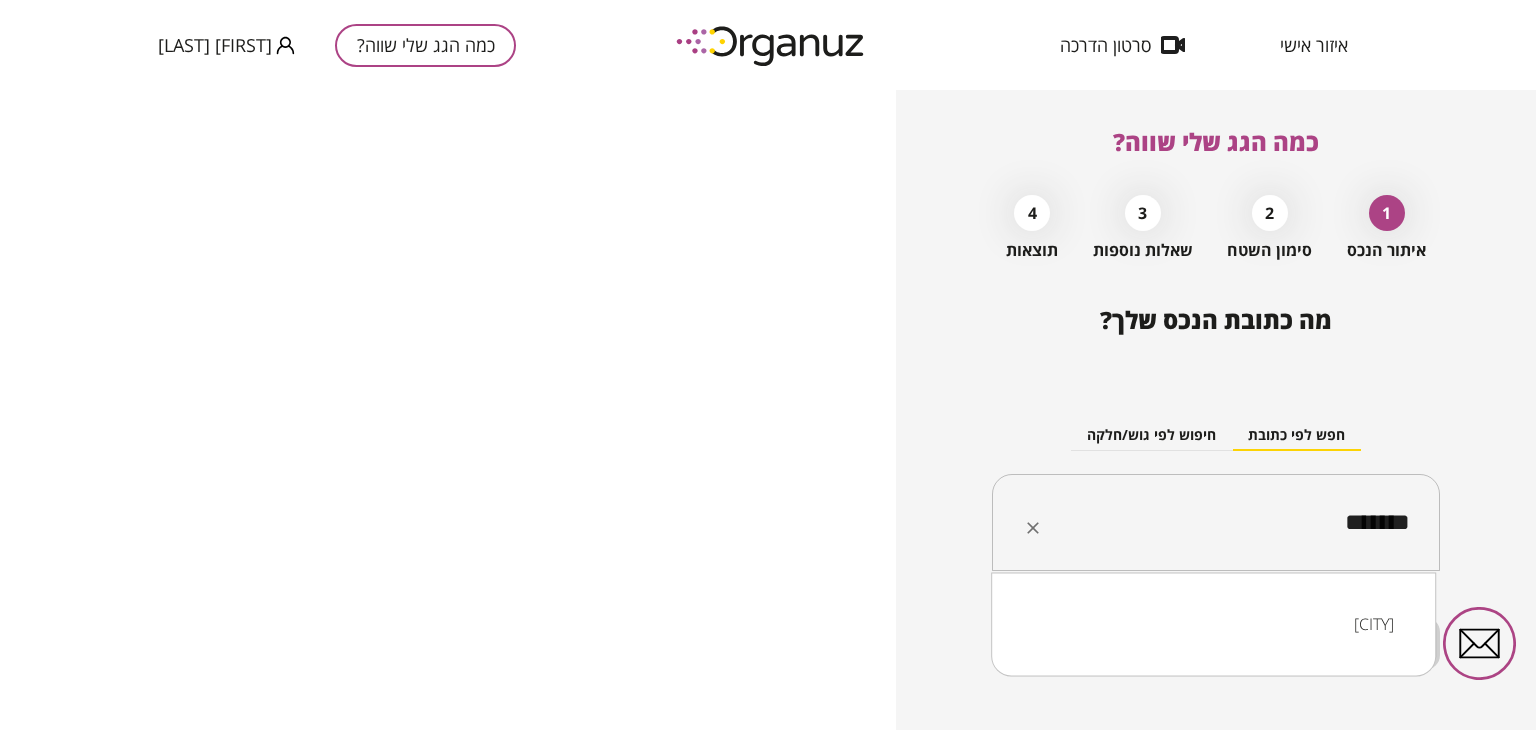 click on "******" at bounding box center (1223, 523) 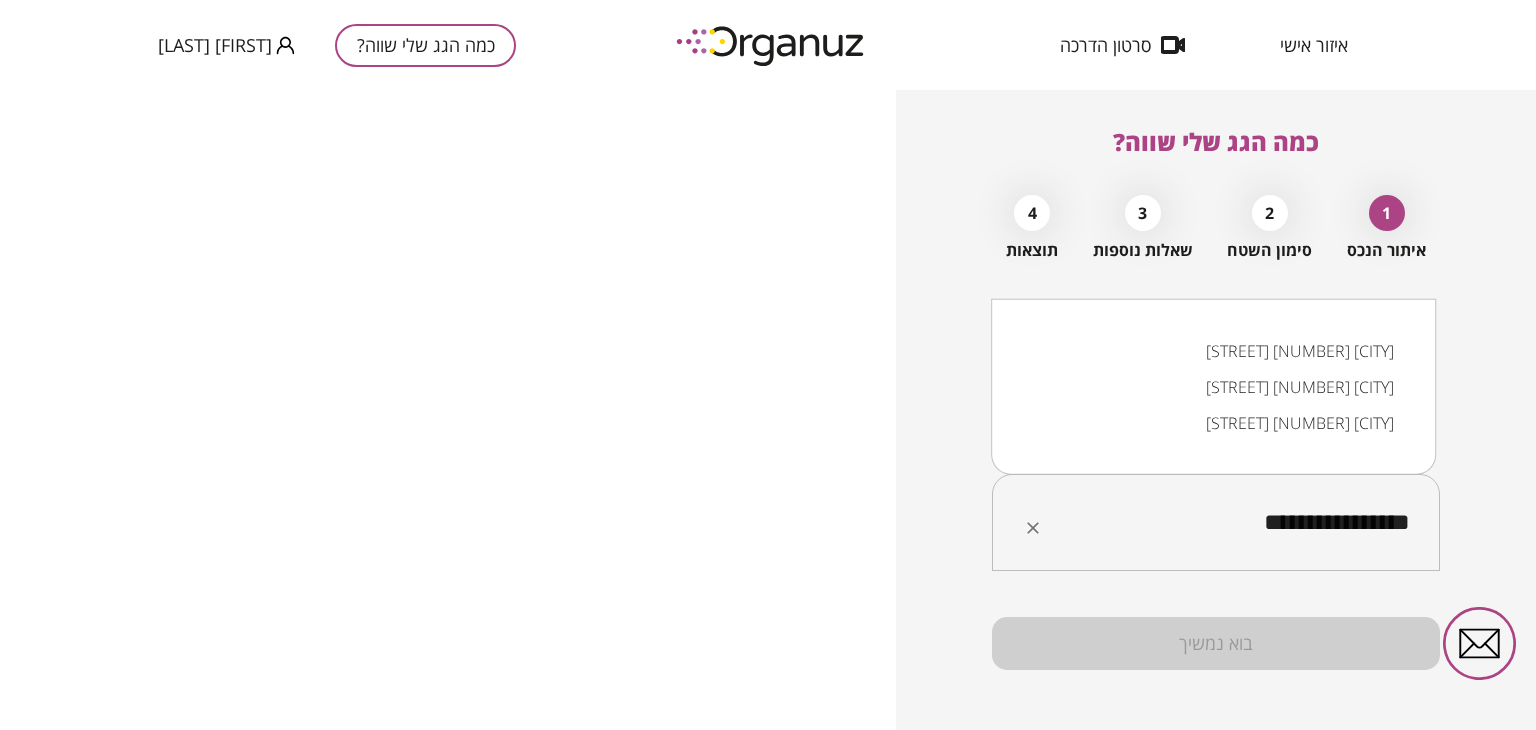 drag, startPoint x: 1404, startPoint y: 519, endPoint x: 1192, endPoint y: 520, distance: 212.00237 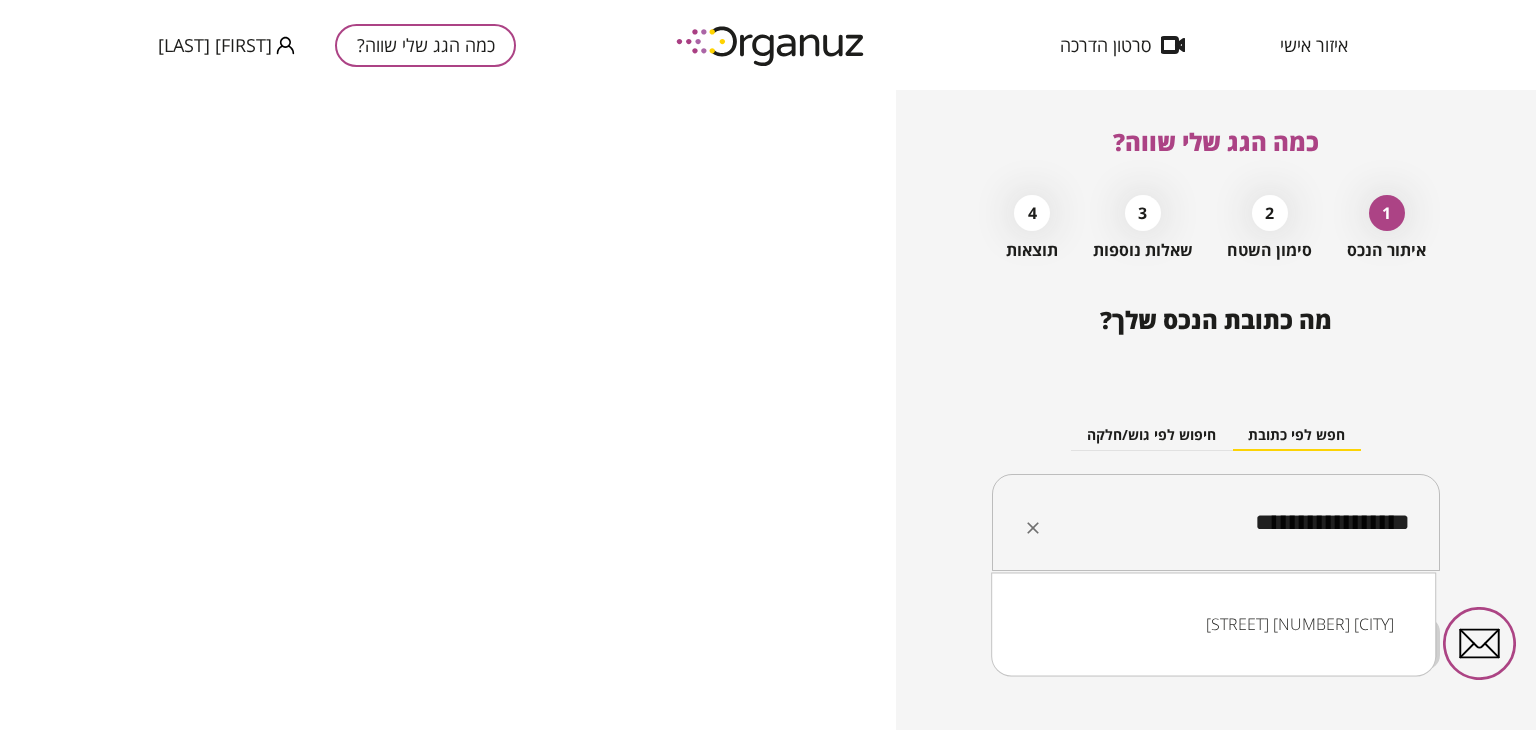 drag, startPoint x: 1297, startPoint y: 520, endPoint x: 1439, endPoint y: 524, distance: 142.05632 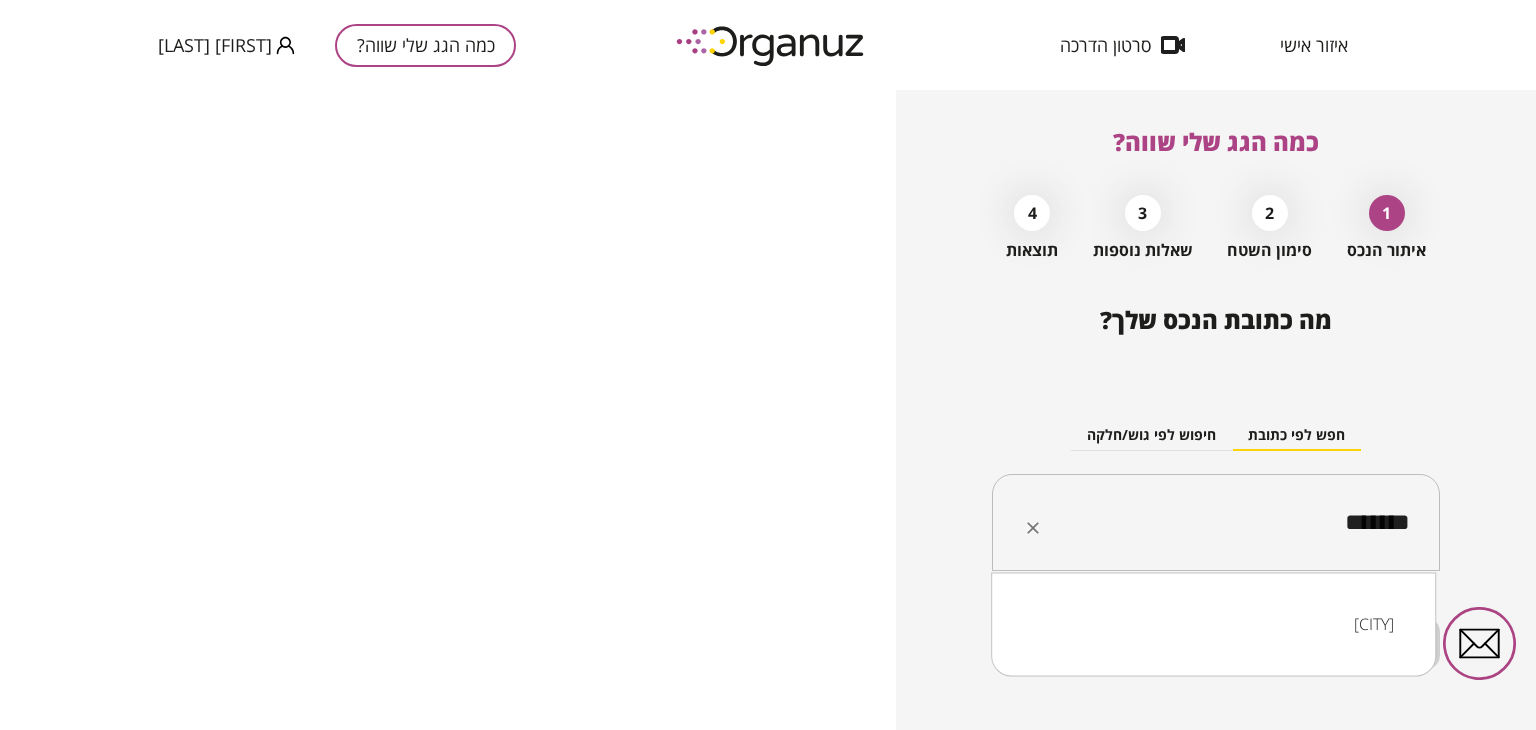click on "[CITY]" at bounding box center [1213, 624] 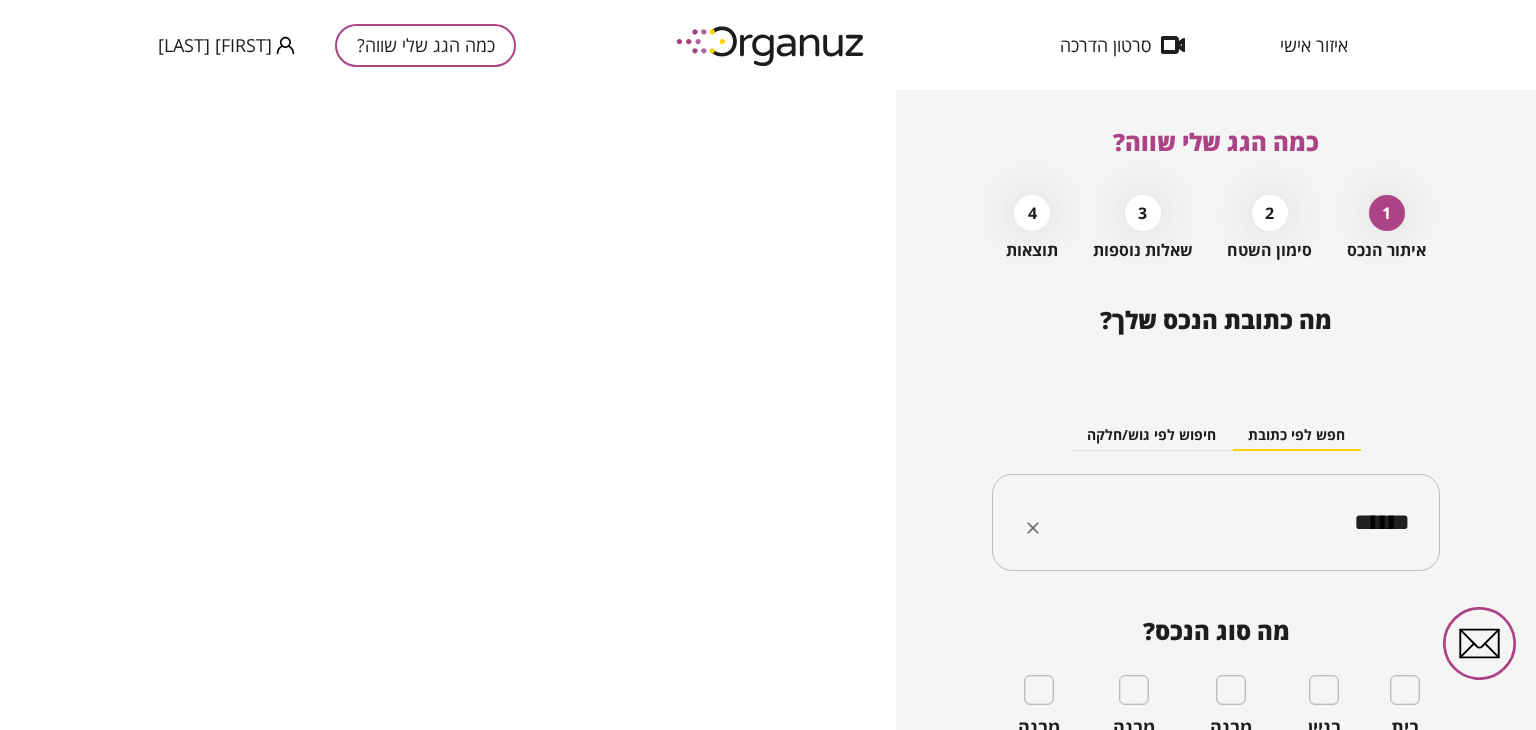 type on "******" 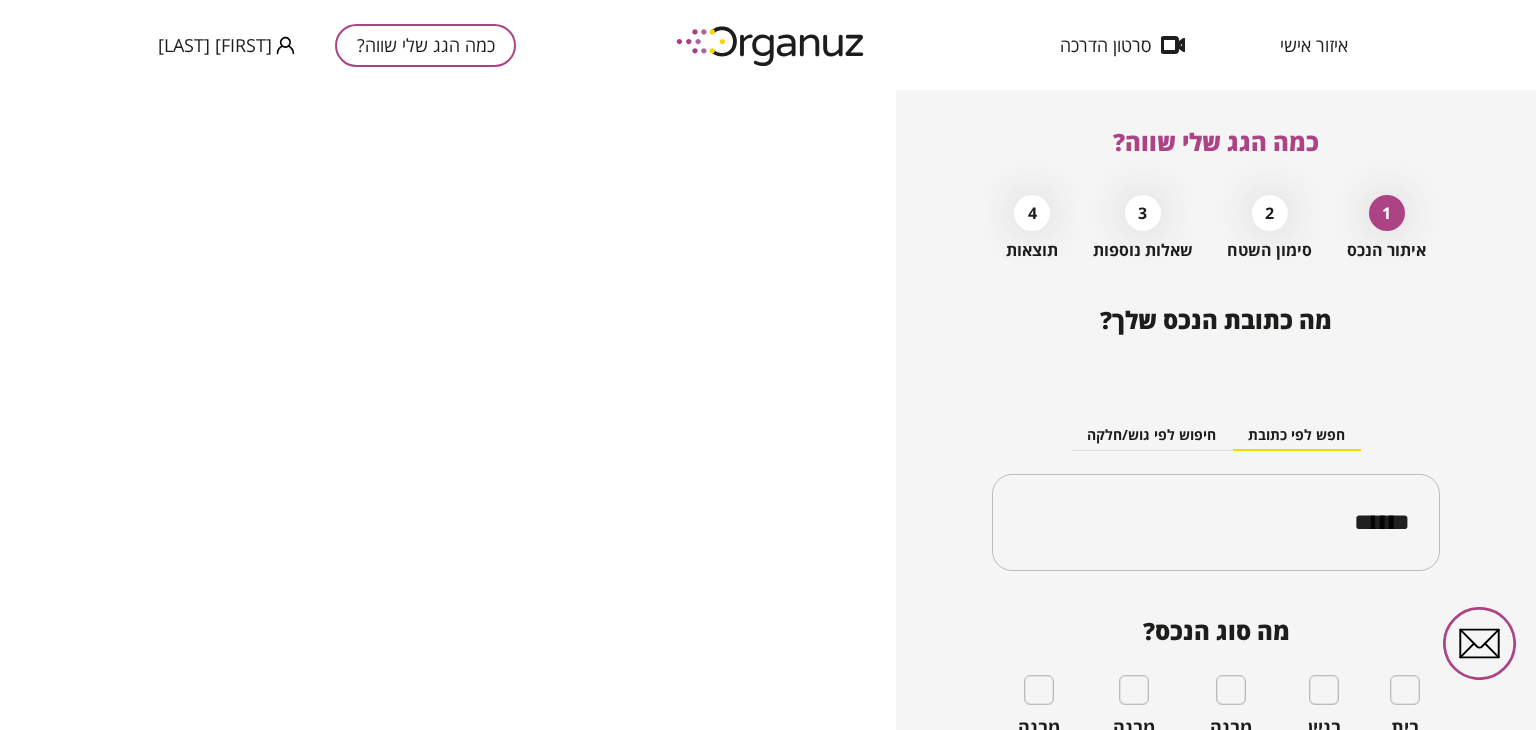 click on "2" at bounding box center [1270, 213] 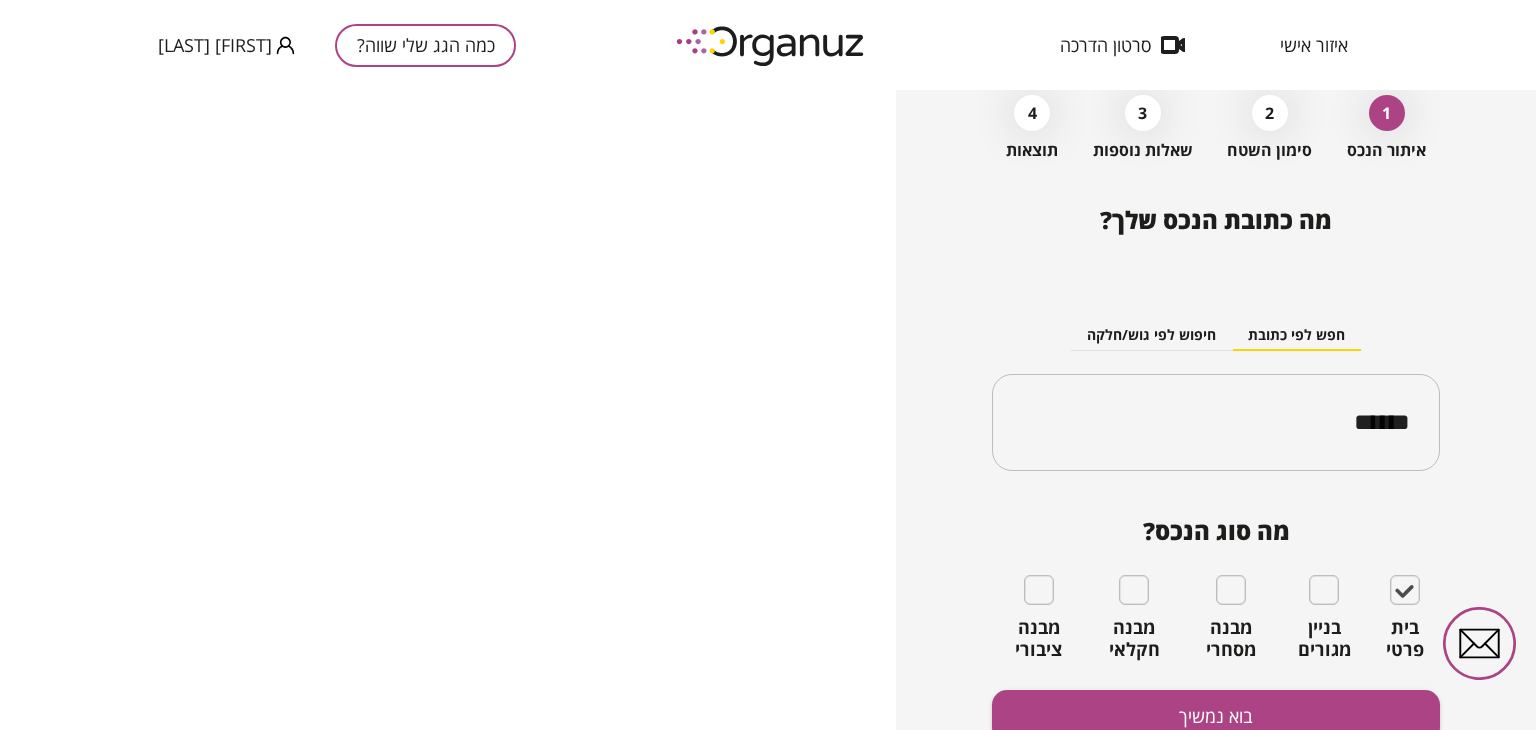 click on "בוא נמשיך" at bounding box center [1216, 716] 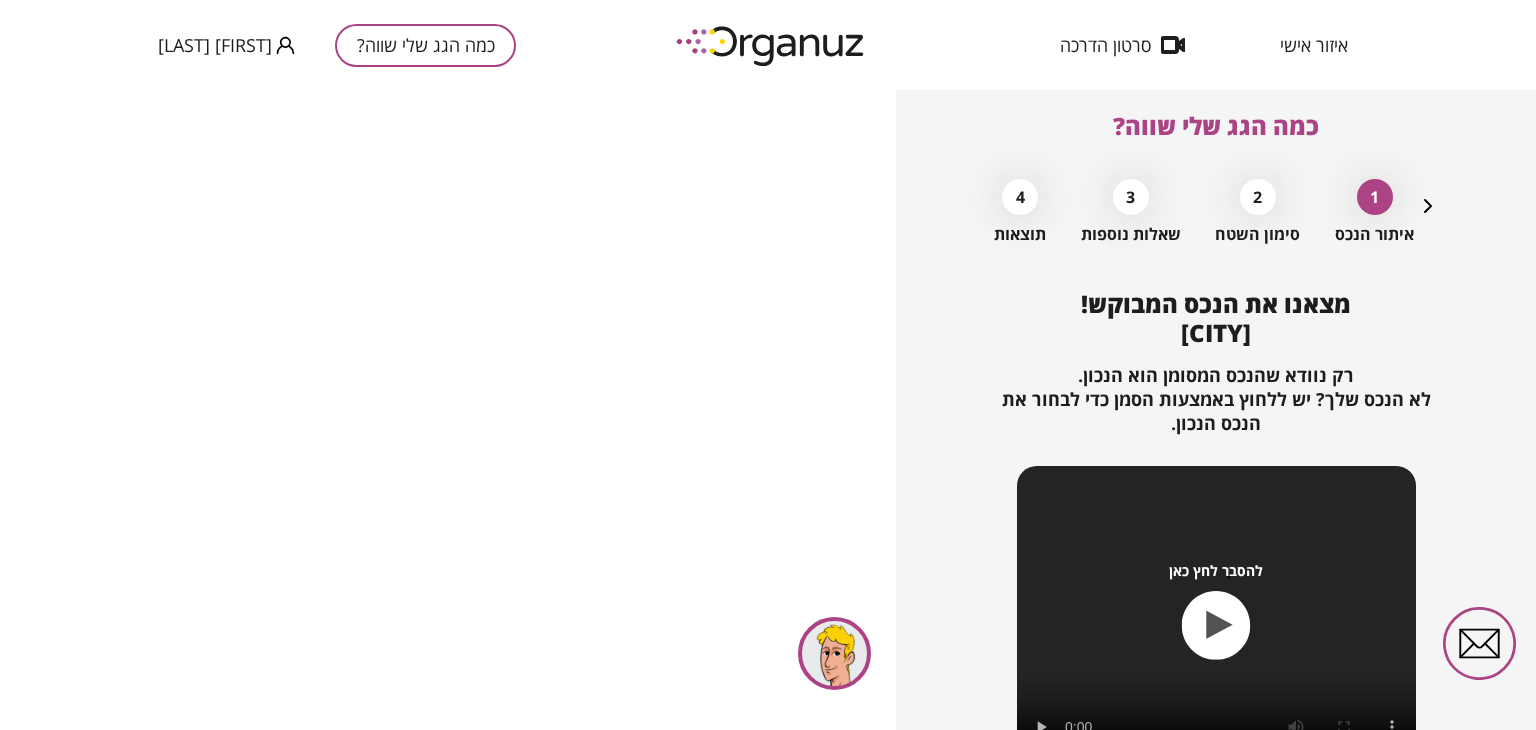 scroll, scrollTop: 216, scrollLeft: 0, axis: vertical 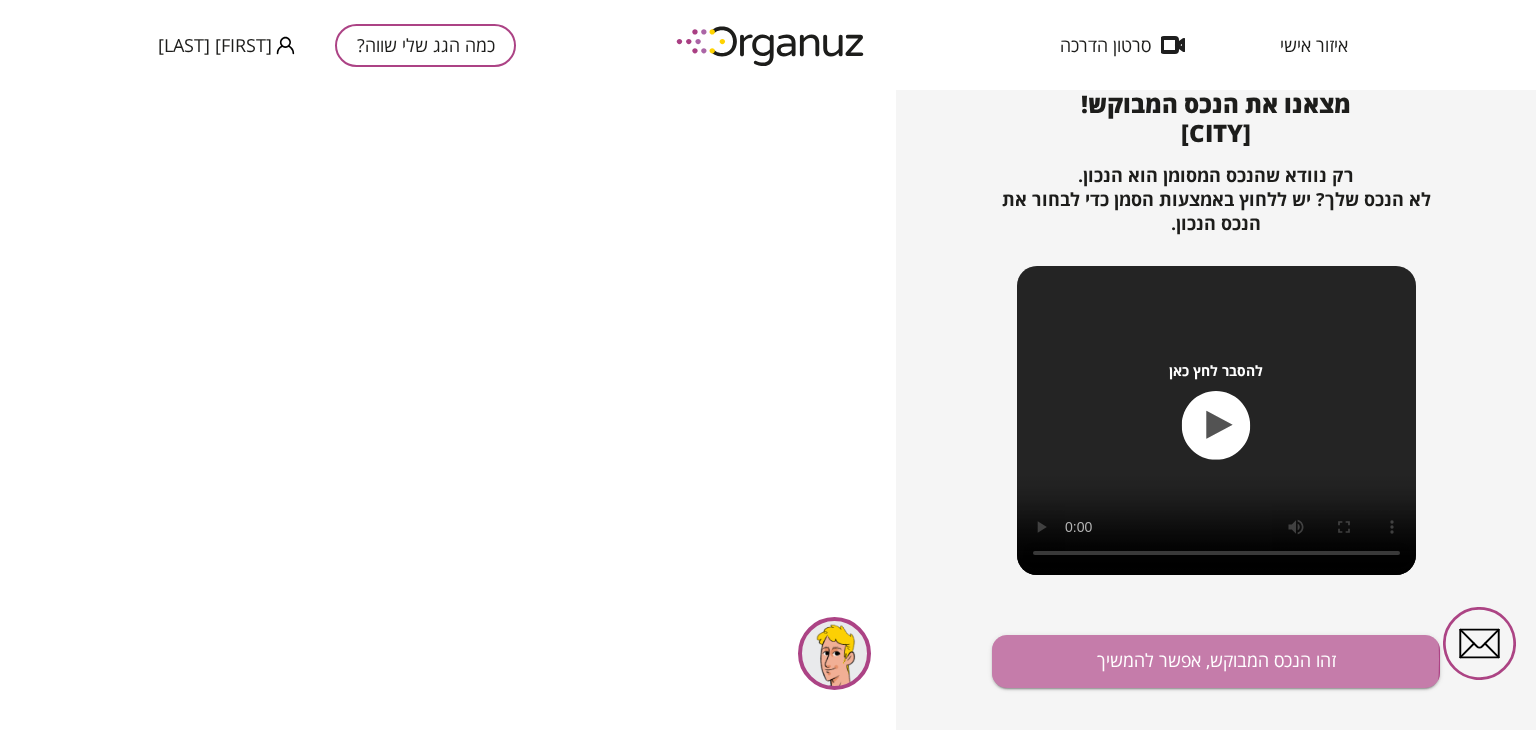 click on "זהו הנכס המבוקש, אפשר להמשיך" at bounding box center (1216, 661) 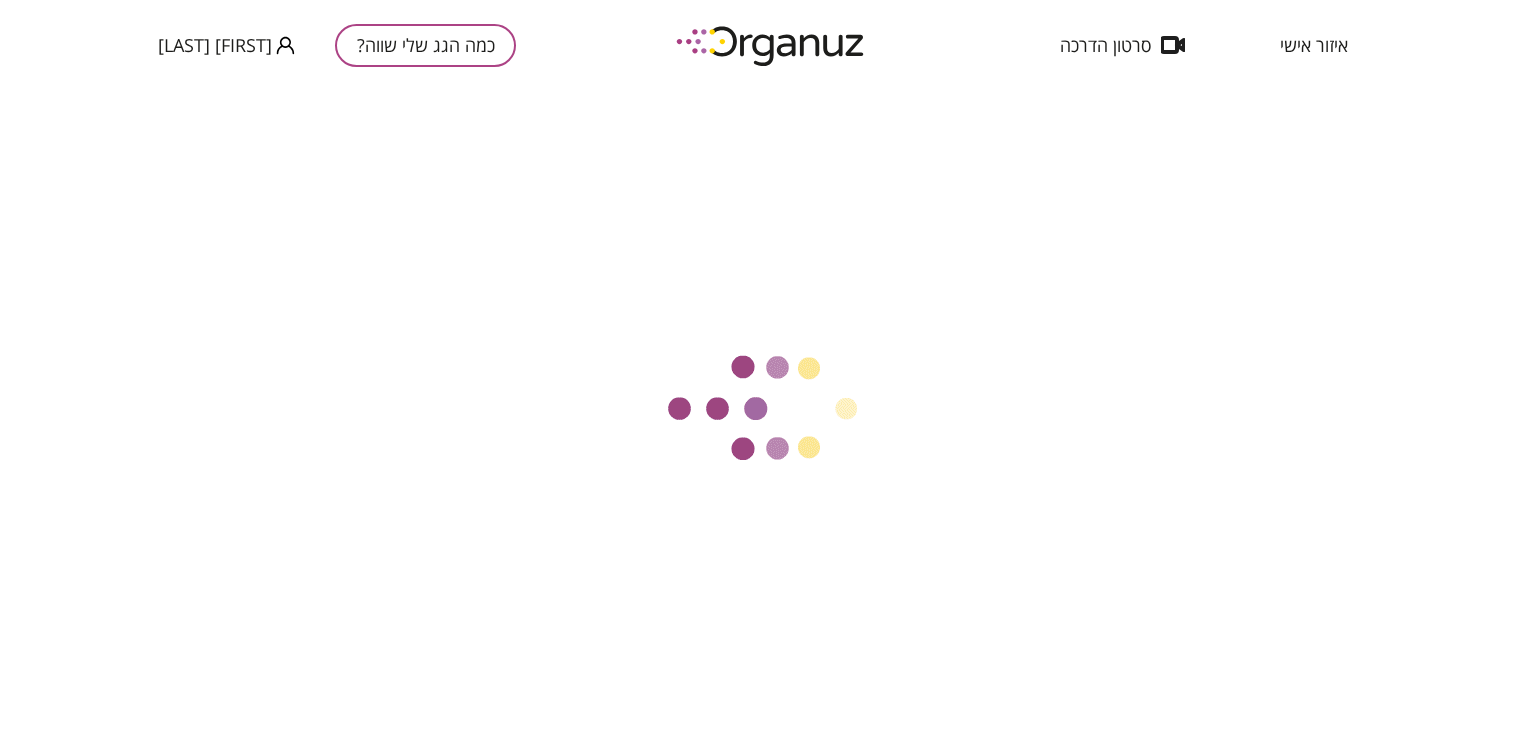 scroll, scrollTop: 212, scrollLeft: 0, axis: vertical 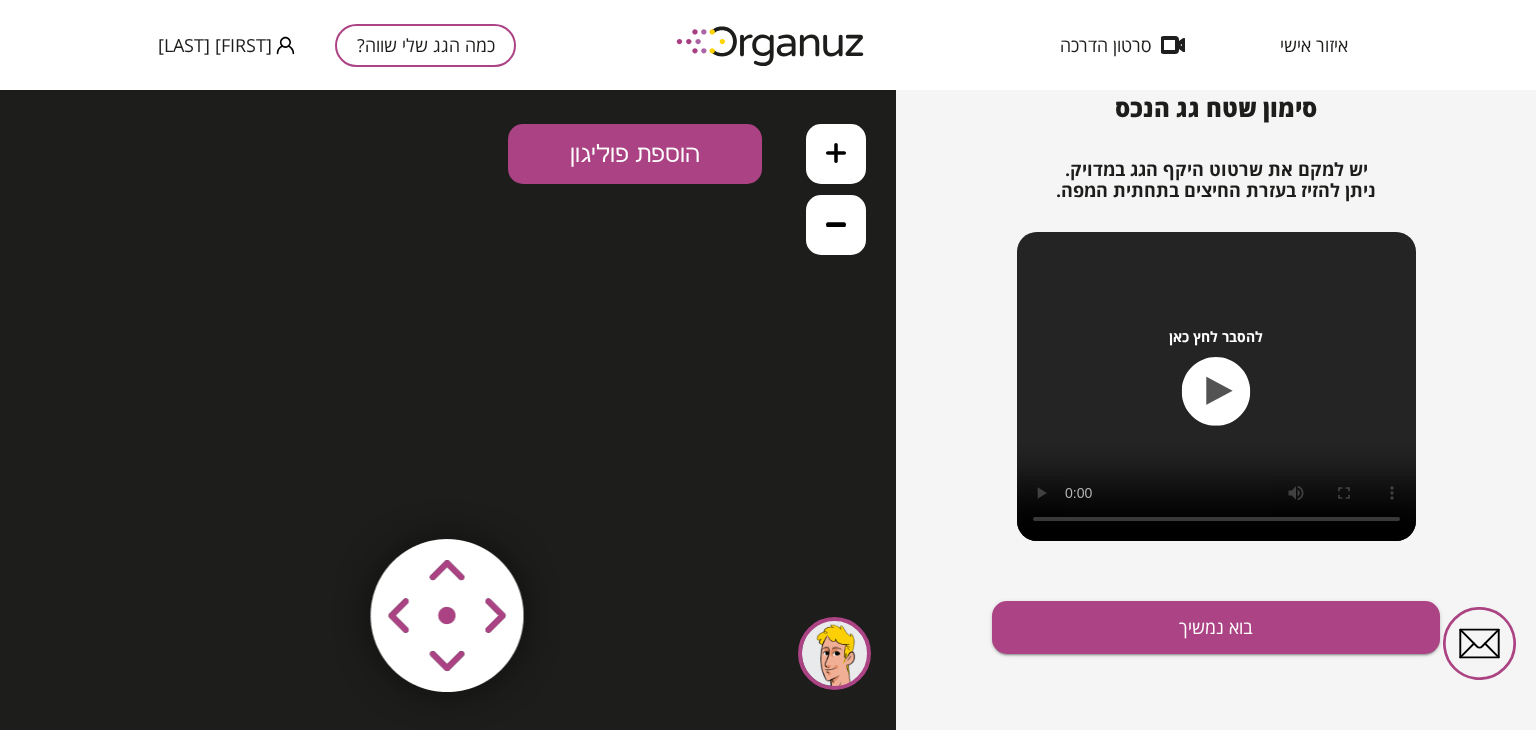 click on "הוספת פוליגון" at bounding box center (635, 154) 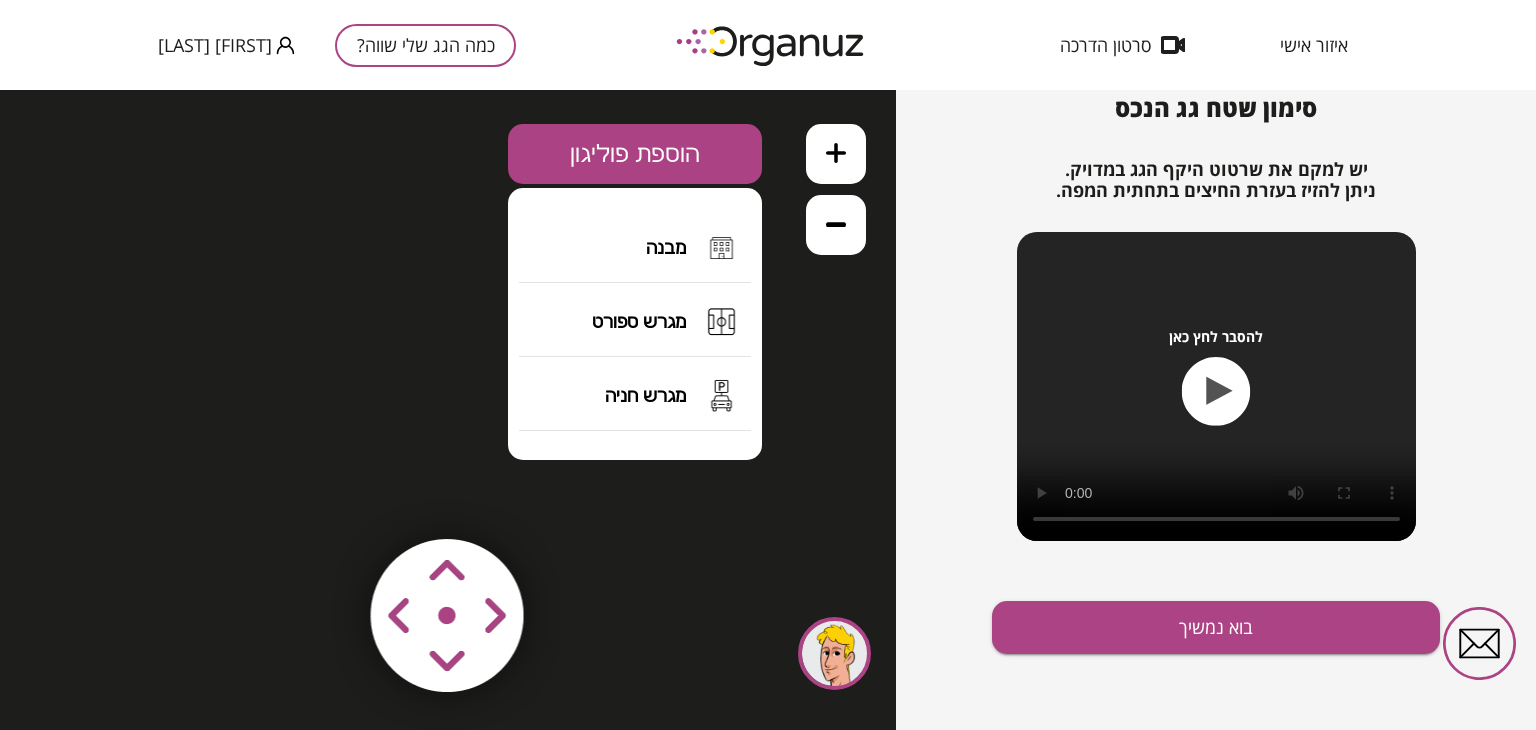 click on "מבנה" at bounding box center [666, 247] 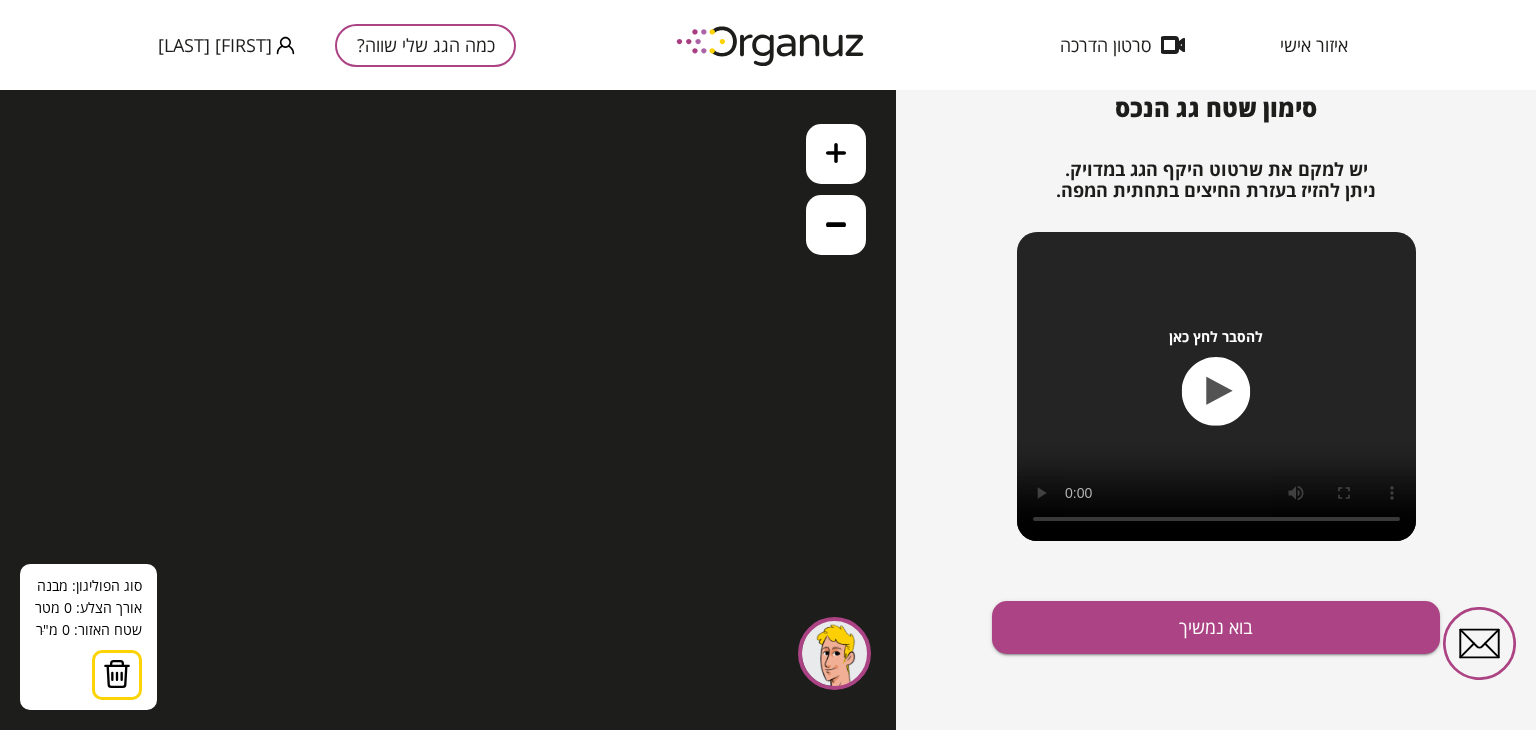 click on "בוא נמשיך" at bounding box center (1216, 627) 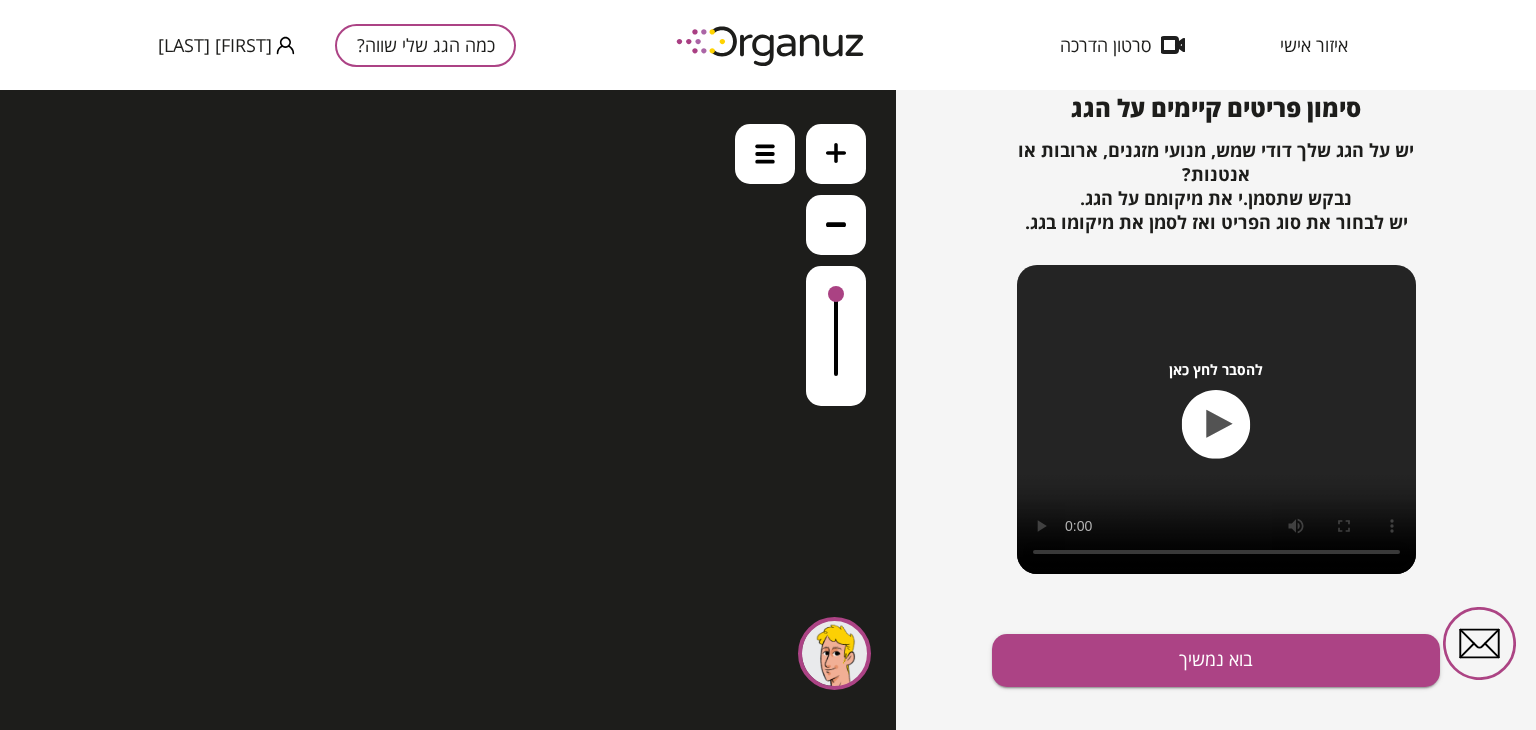 click 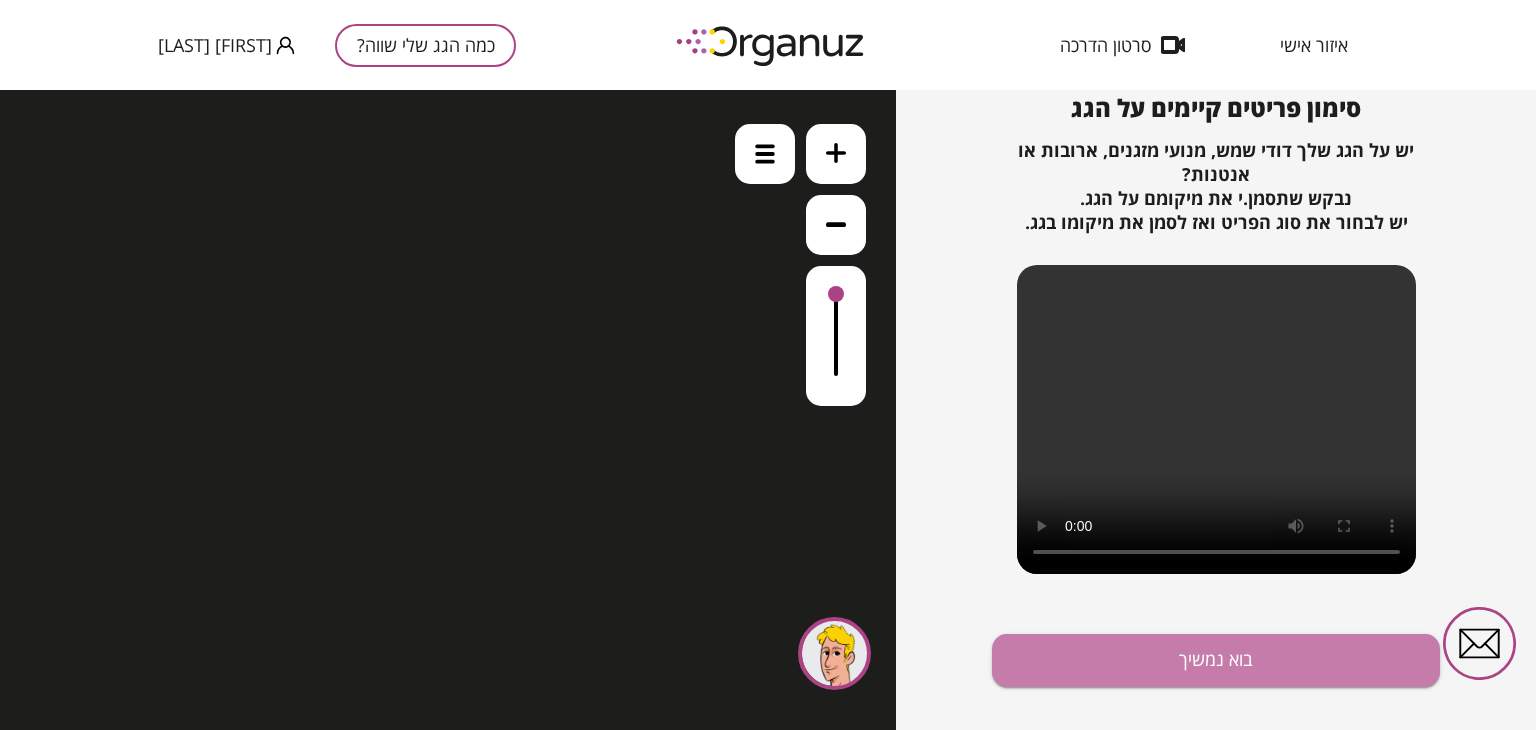 click on "בוא נמשיך" at bounding box center (1216, 660) 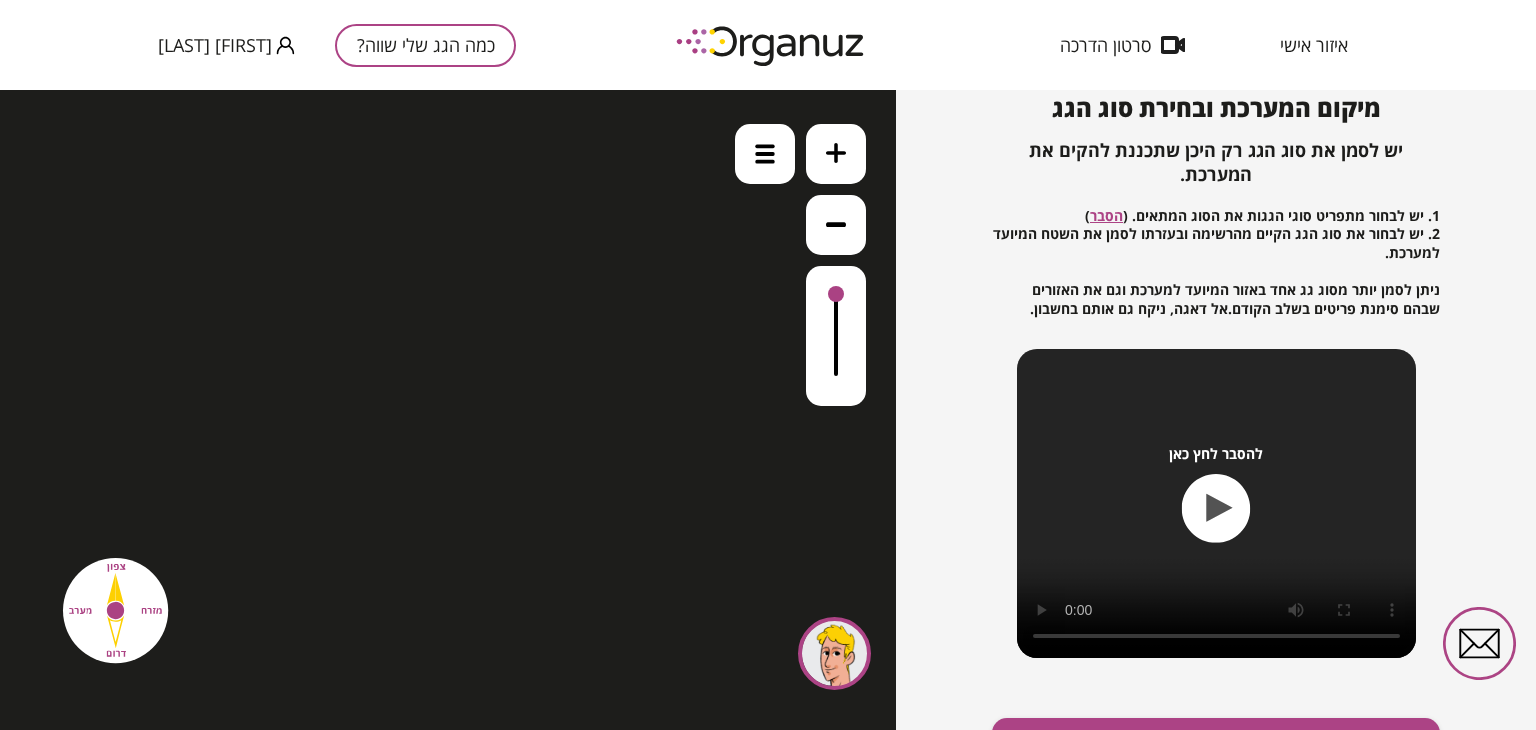 click 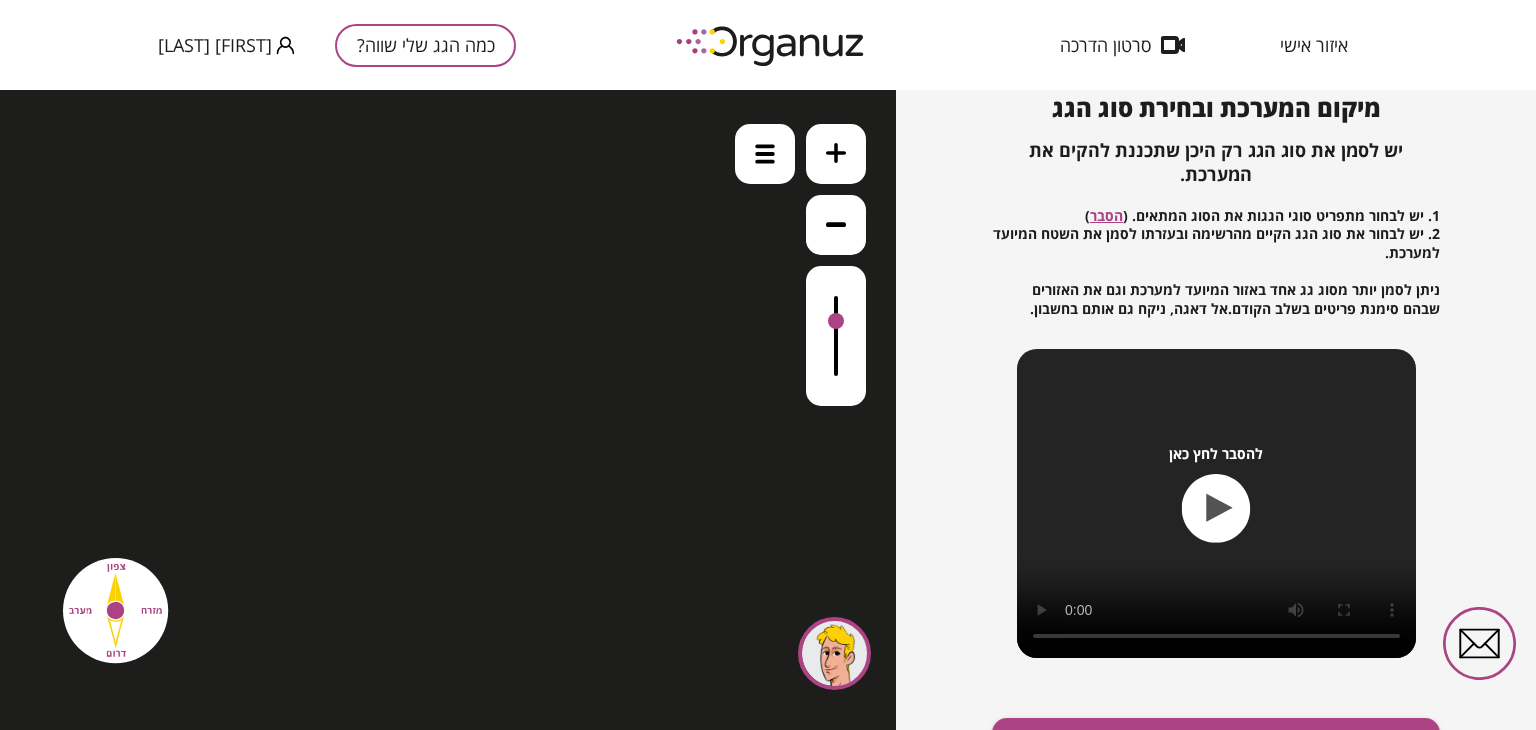 click at bounding box center [836, 336] 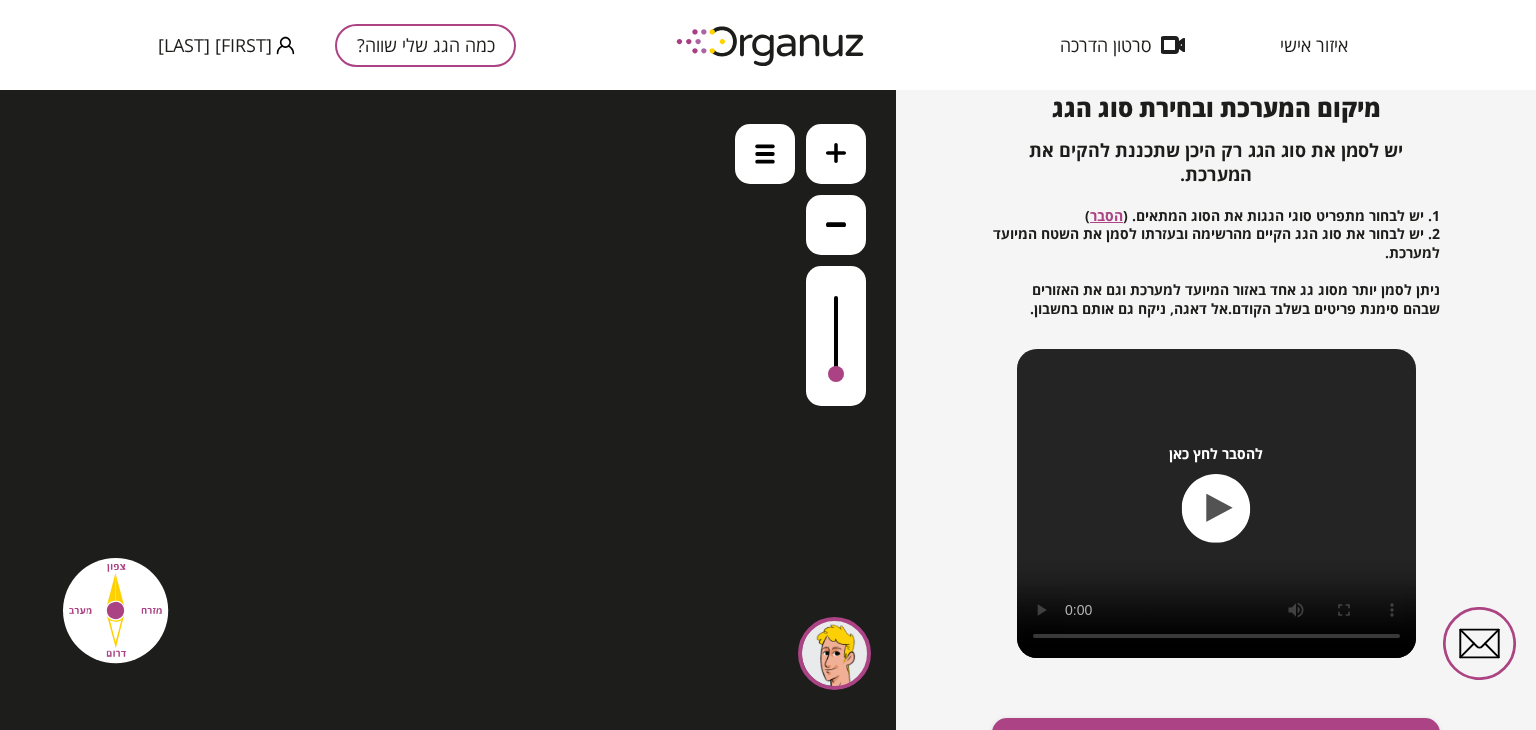click at bounding box center [836, 336] 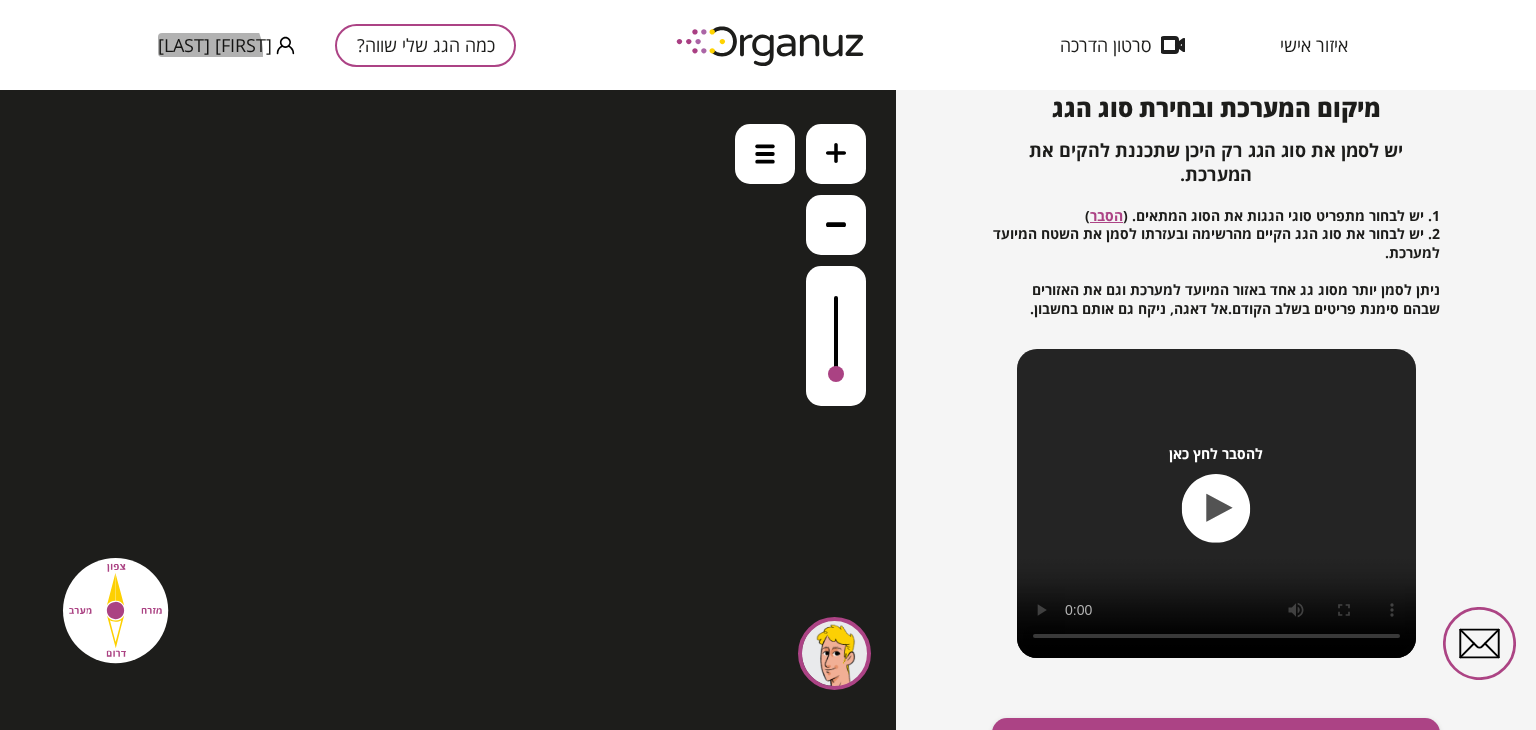 click on "[FIRST] [LAST]" at bounding box center (215, 45) 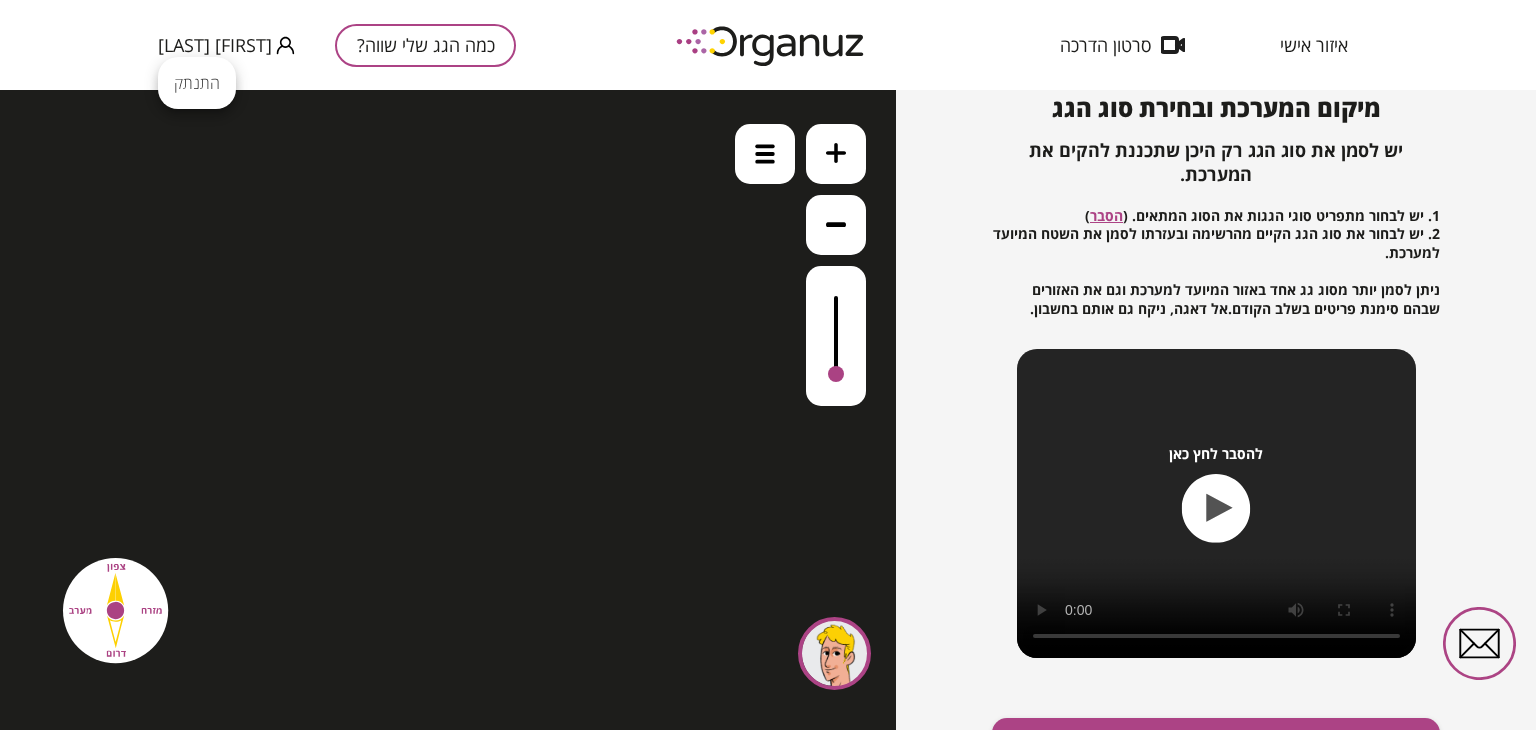 click at bounding box center [768, 365] 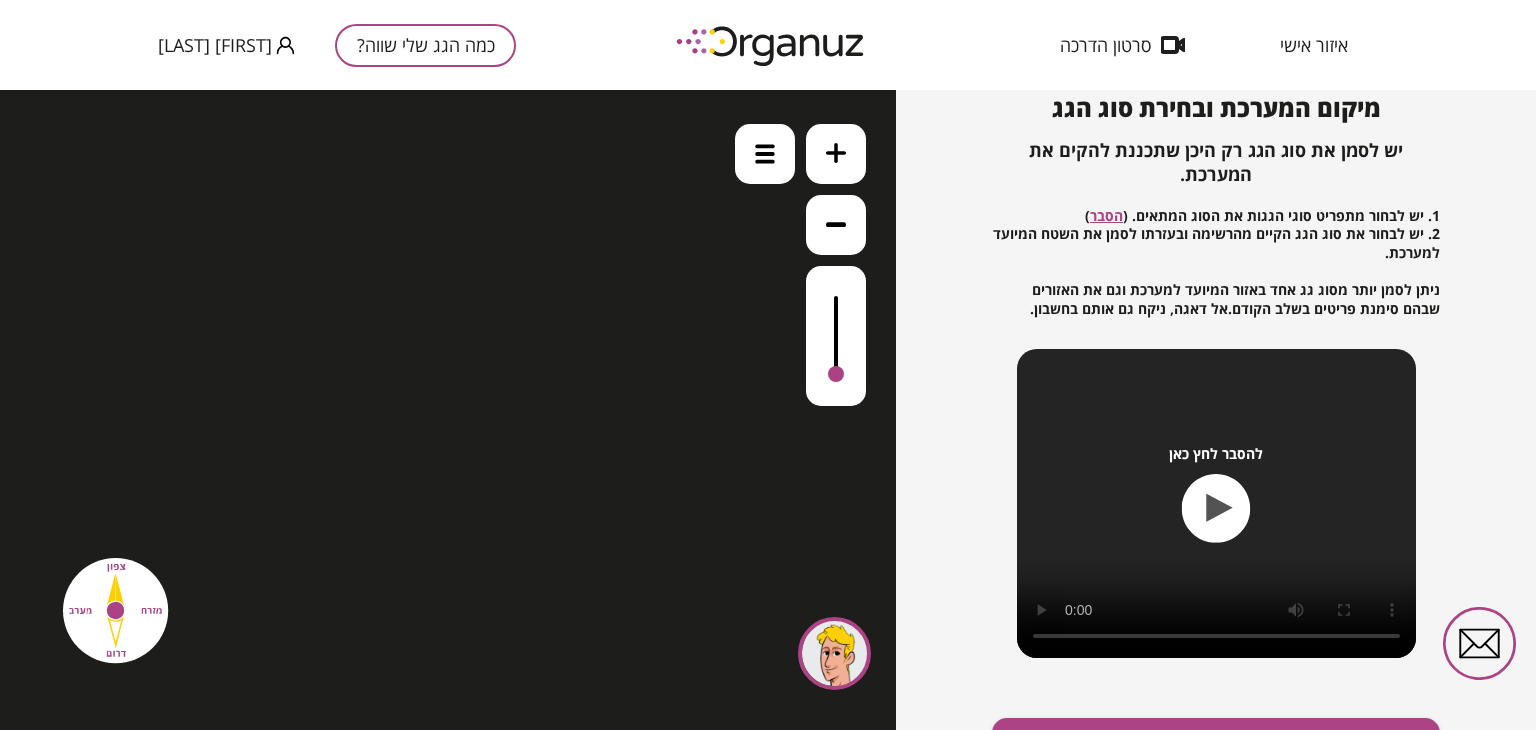 click on "איזור אישי סרטון הדרכה" at bounding box center [1203, 45] 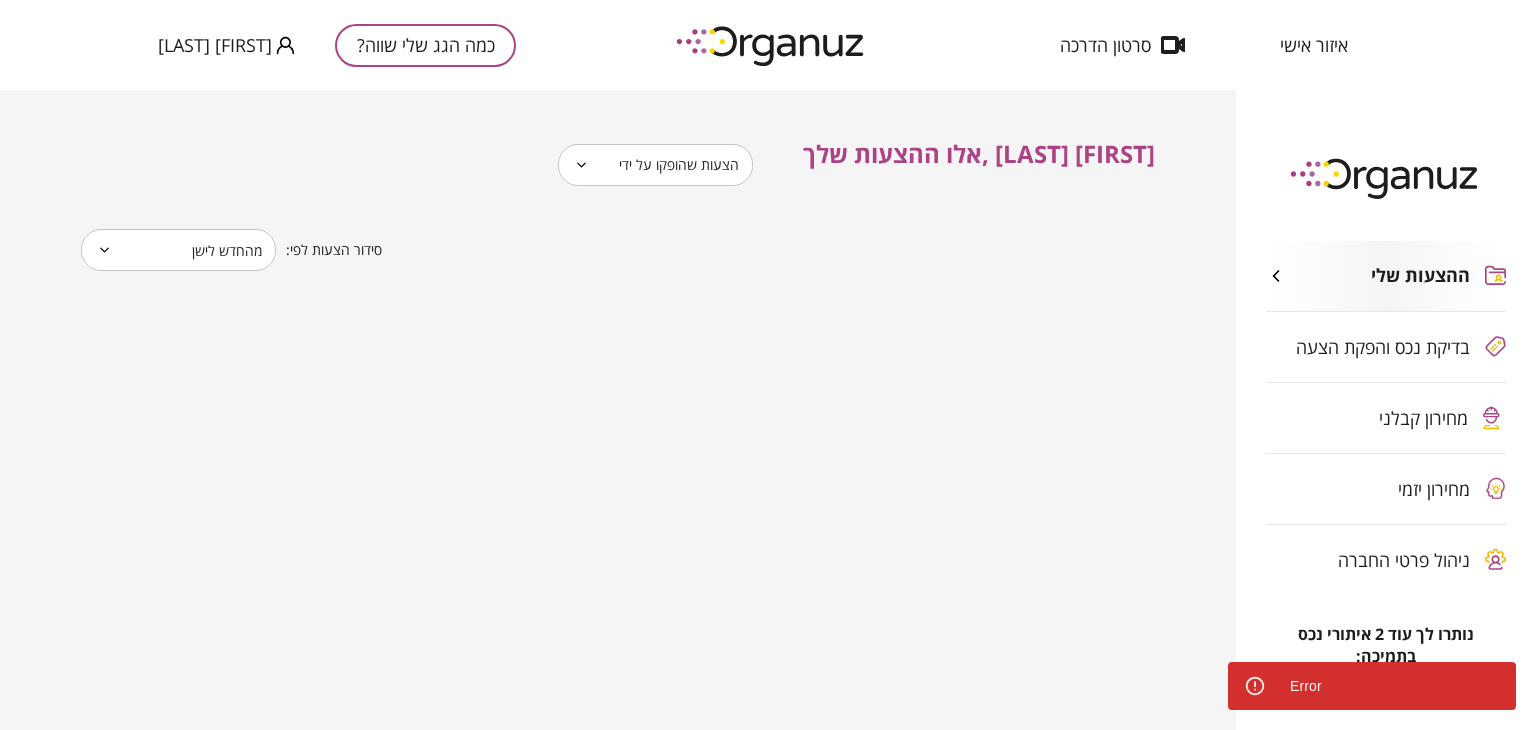 click on "Error" at bounding box center (1372, 686) 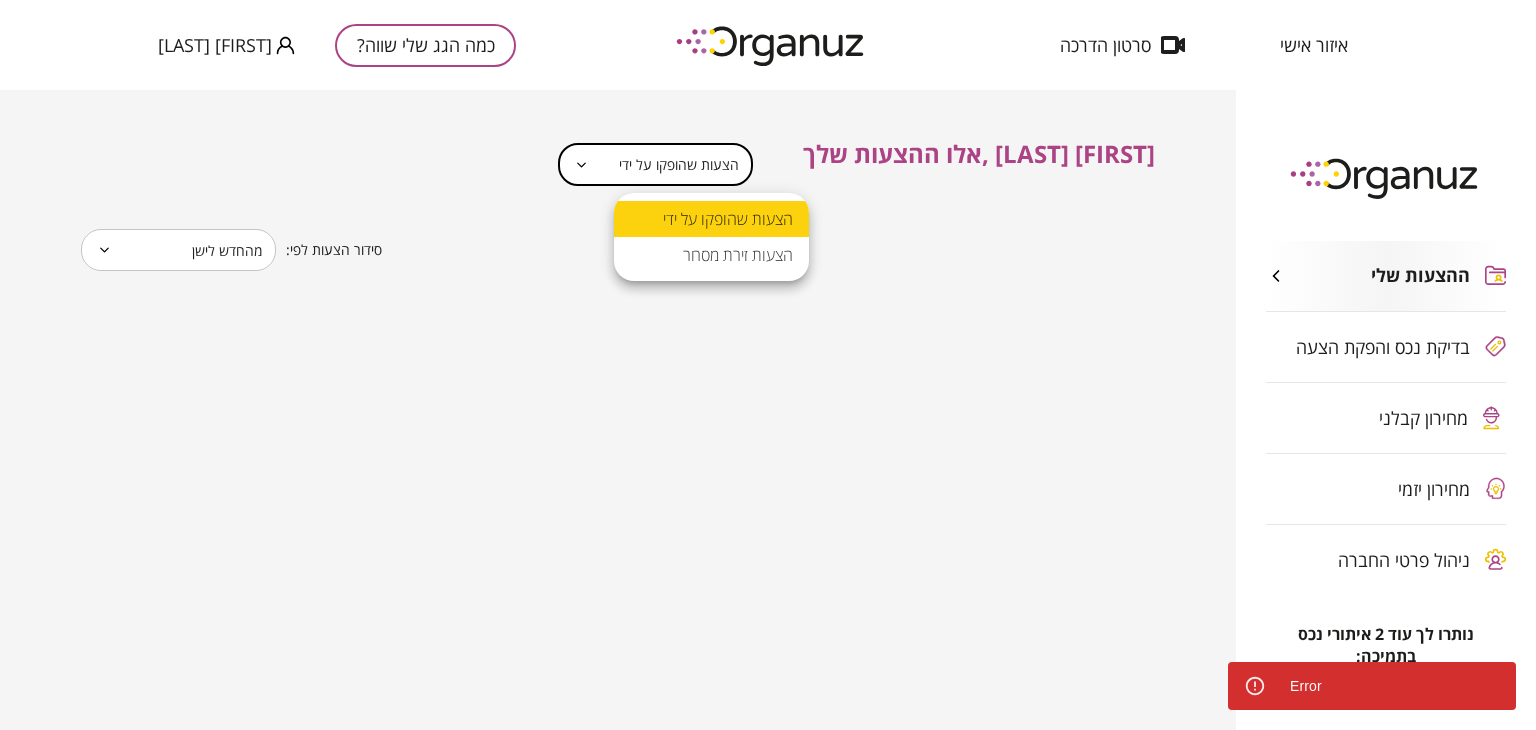 click on "הצעות זירת מסחר" at bounding box center (711, 255) 